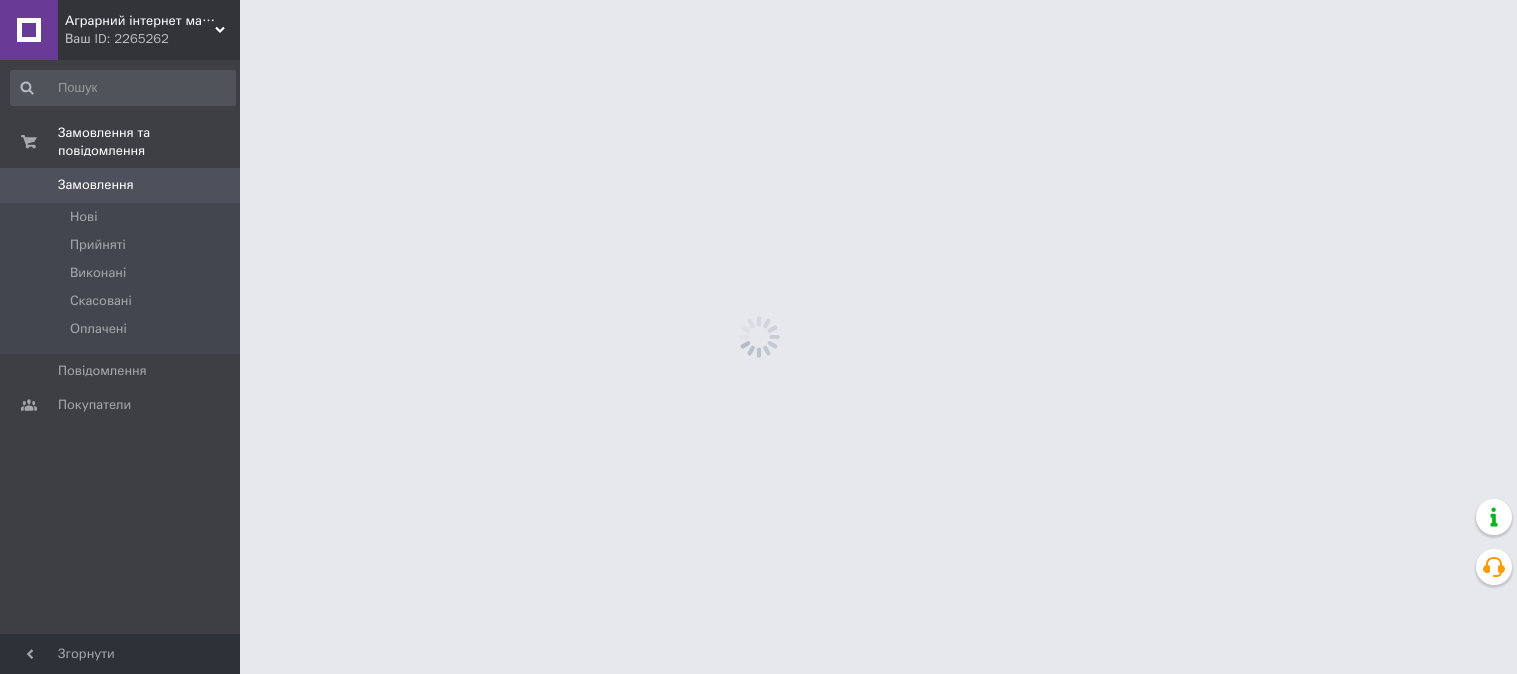 scroll, scrollTop: 0, scrollLeft: 0, axis: both 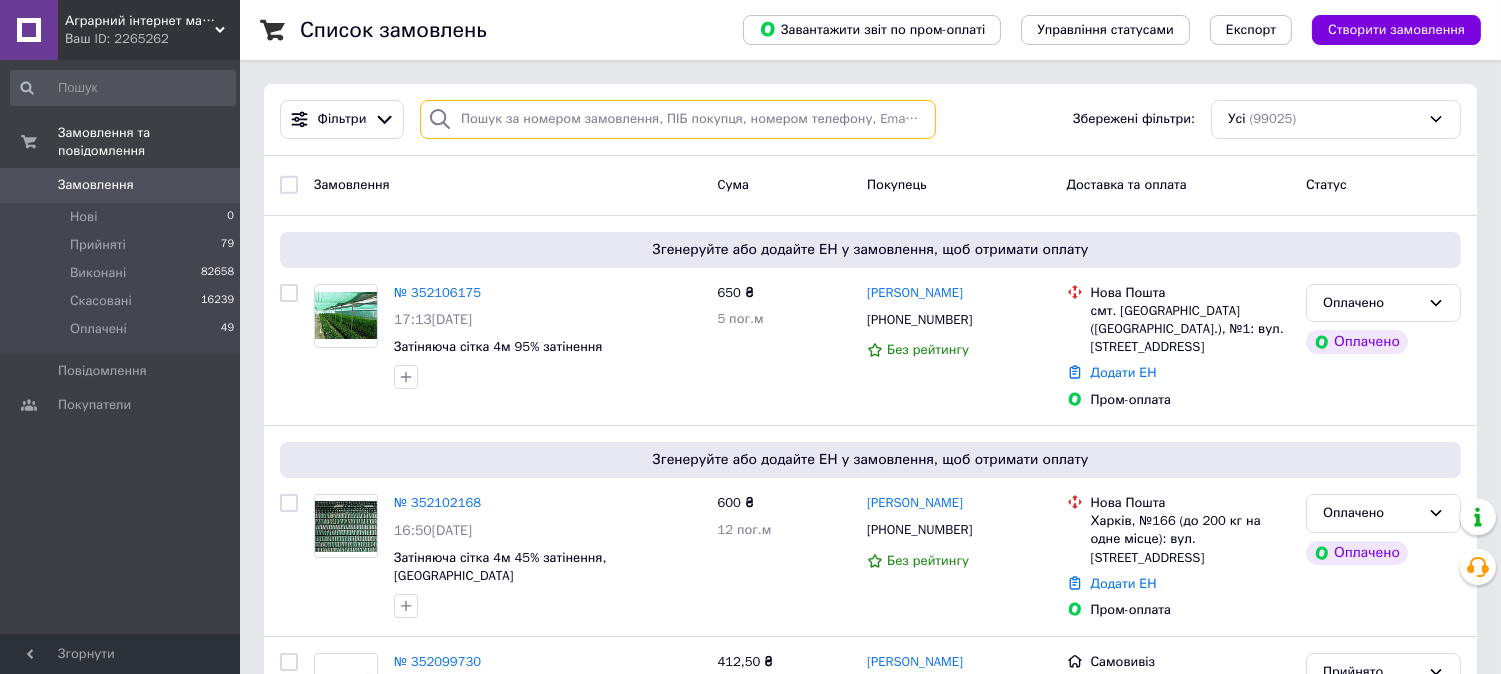 click at bounding box center (678, 119) 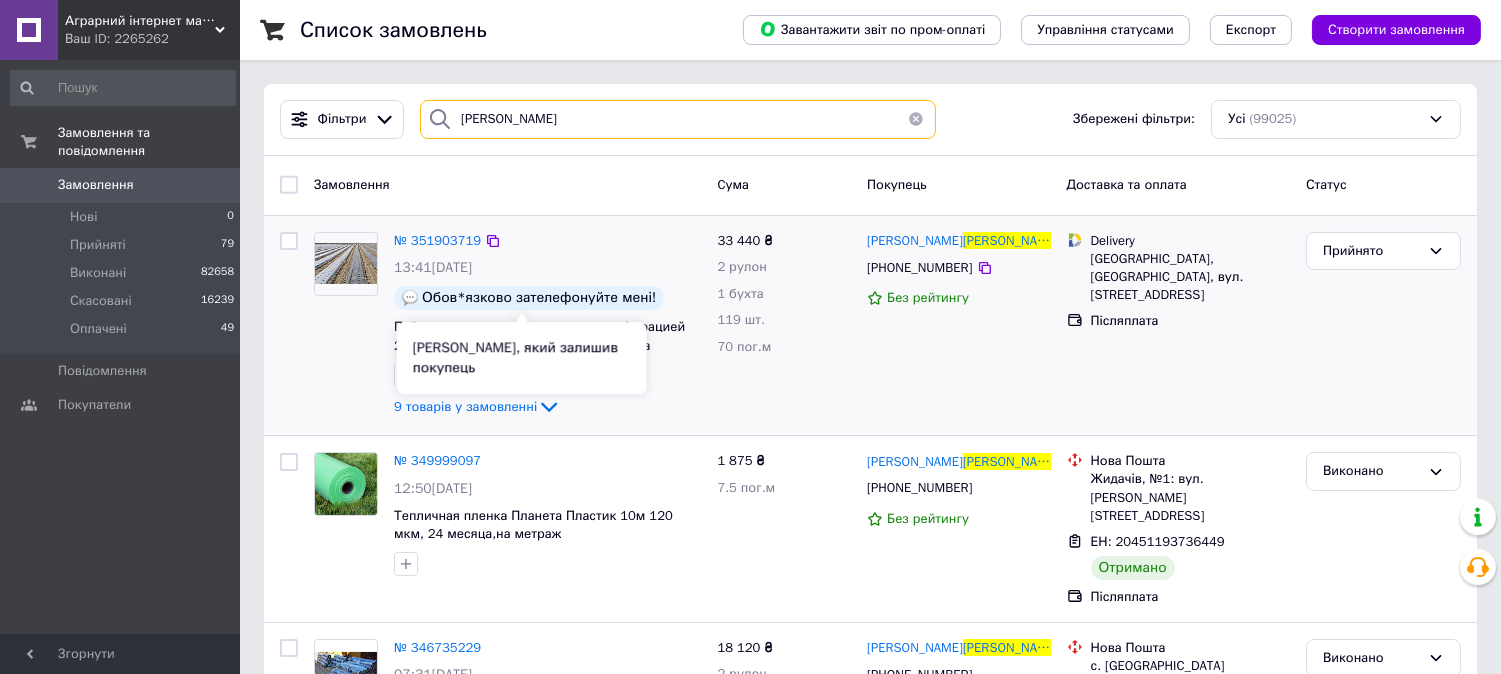 type on "[PERSON_NAME]" 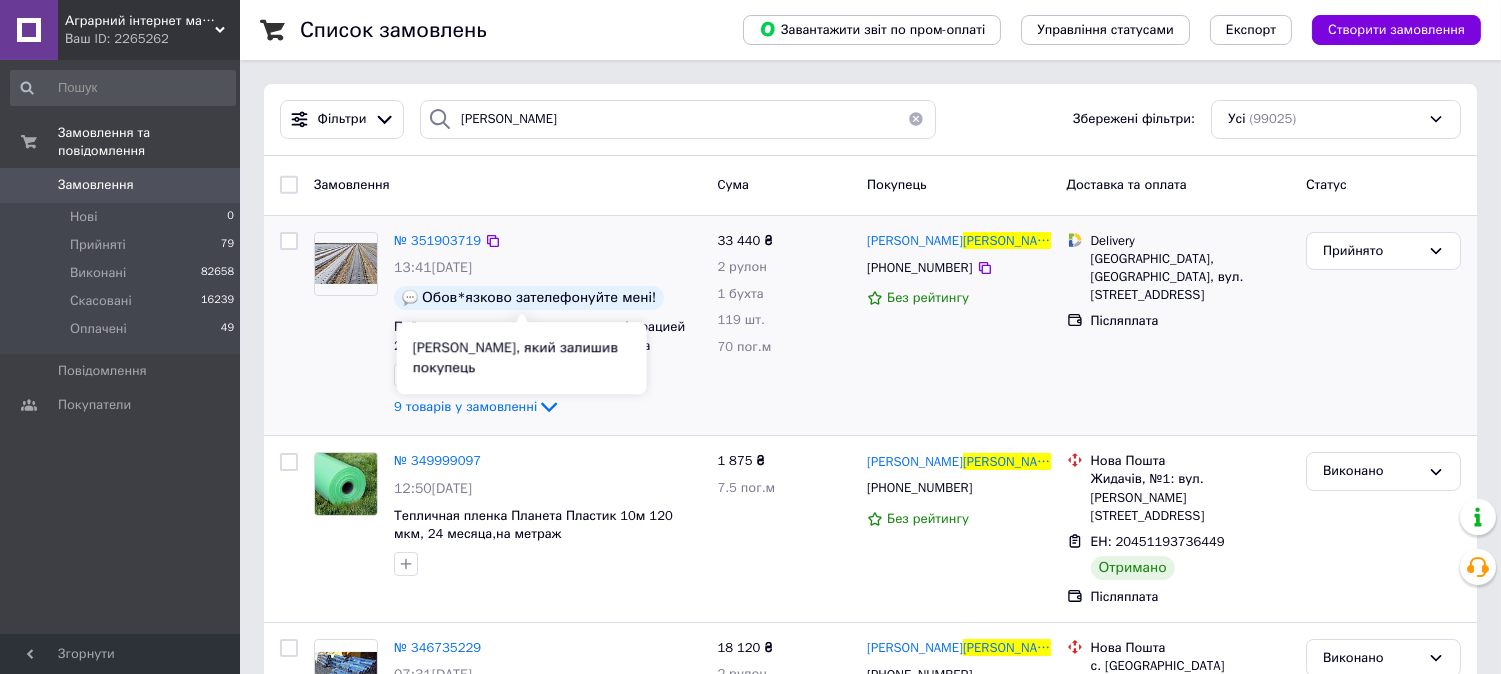 click at bounding box center [346, 263] 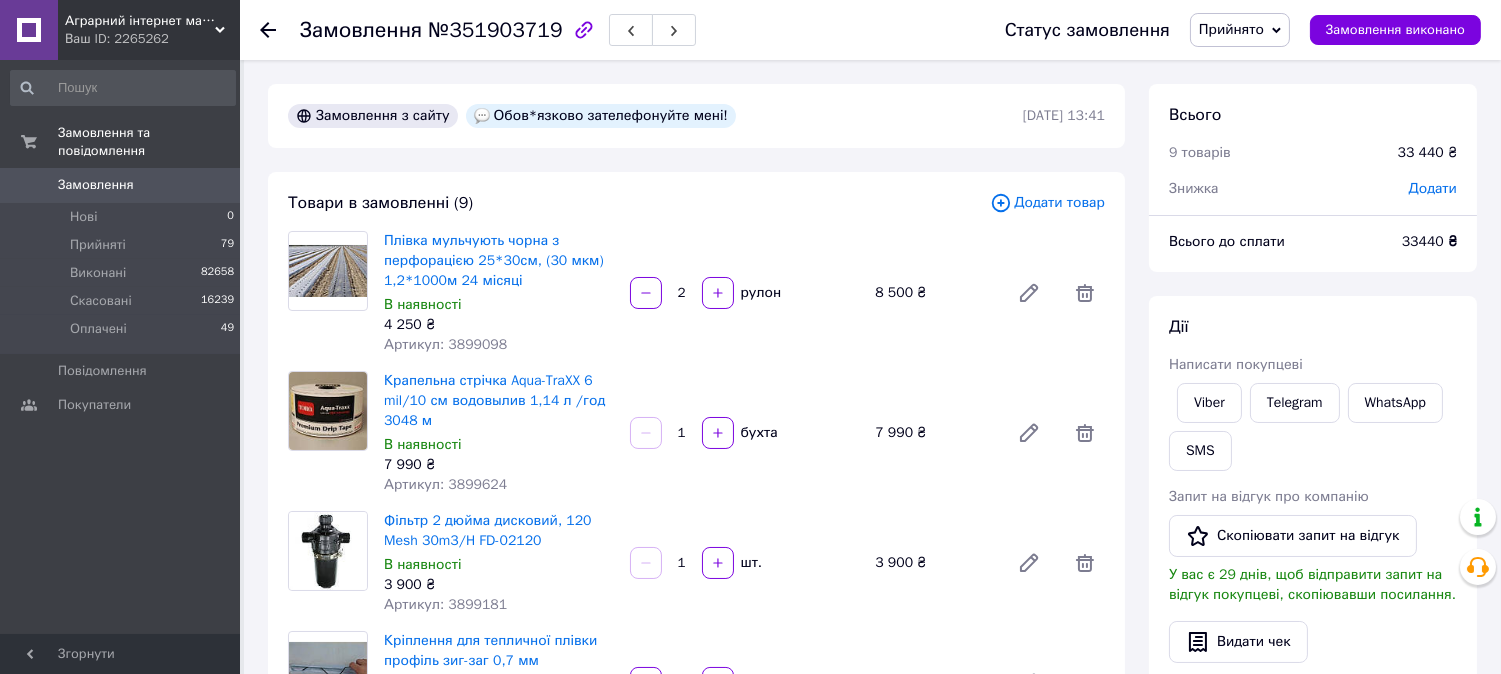scroll, scrollTop: 111, scrollLeft: 0, axis: vertical 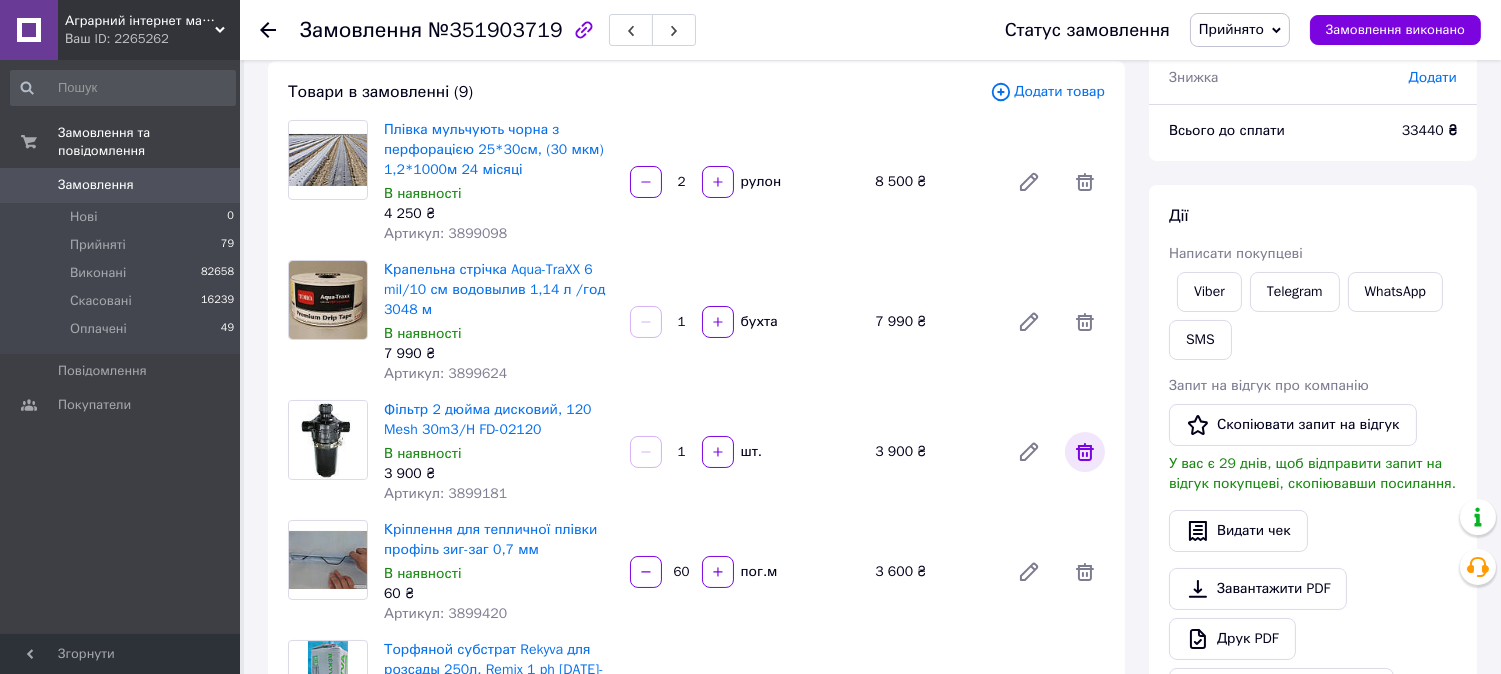 click 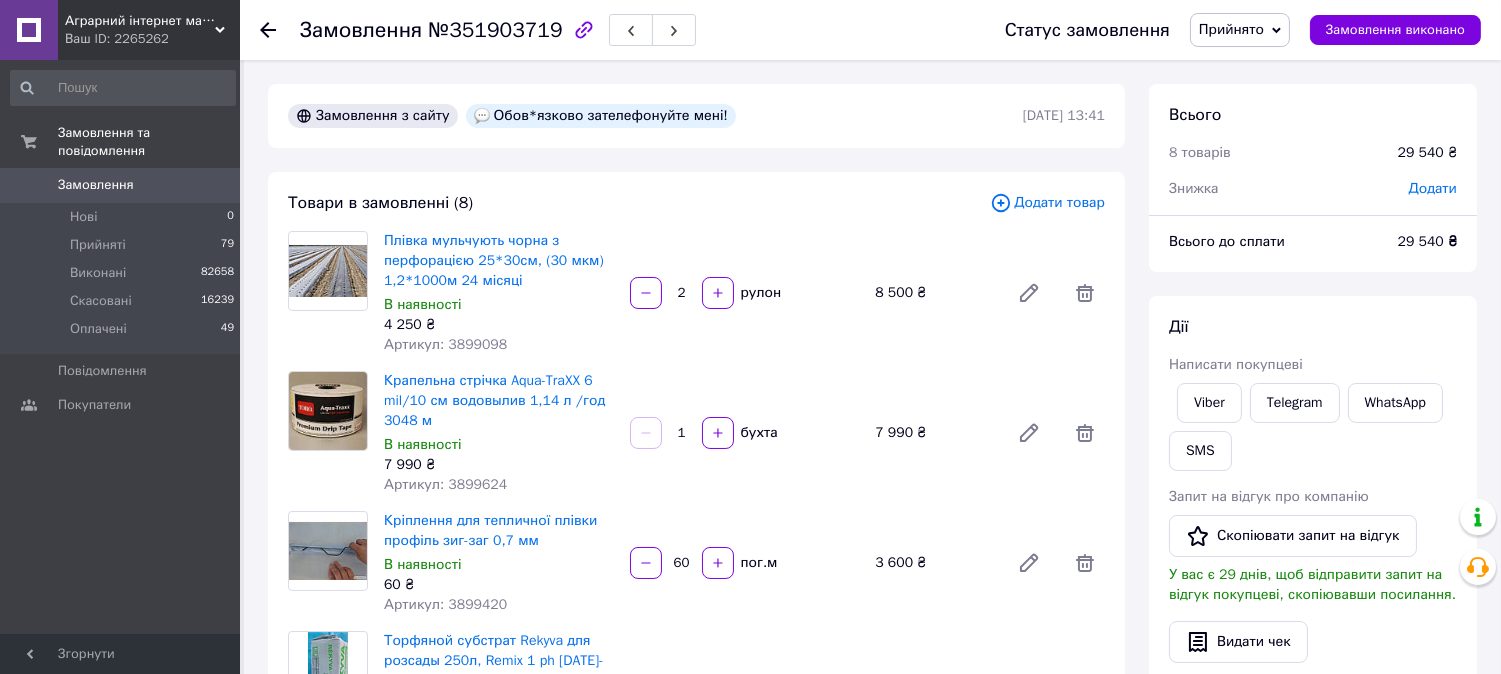scroll, scrollTop: 222, scrollLeft: 0, axis: vertical 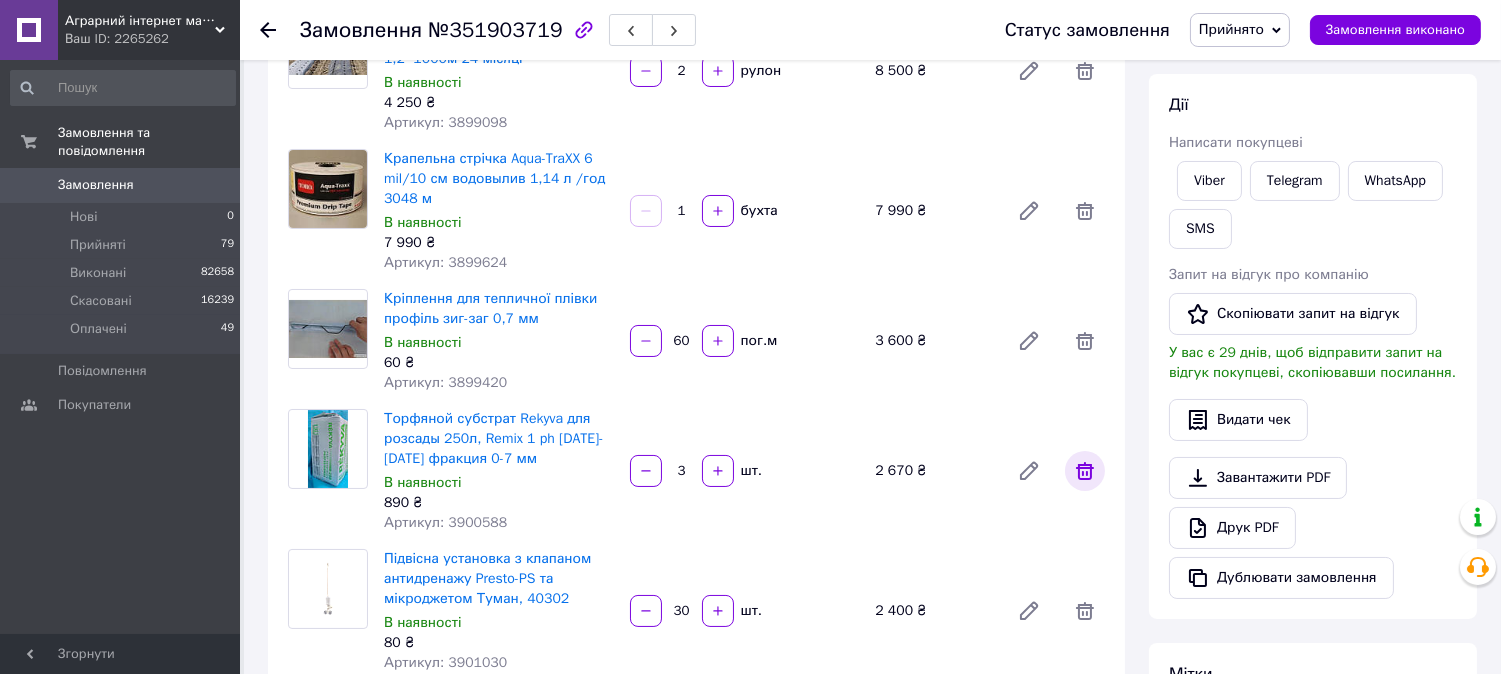 click 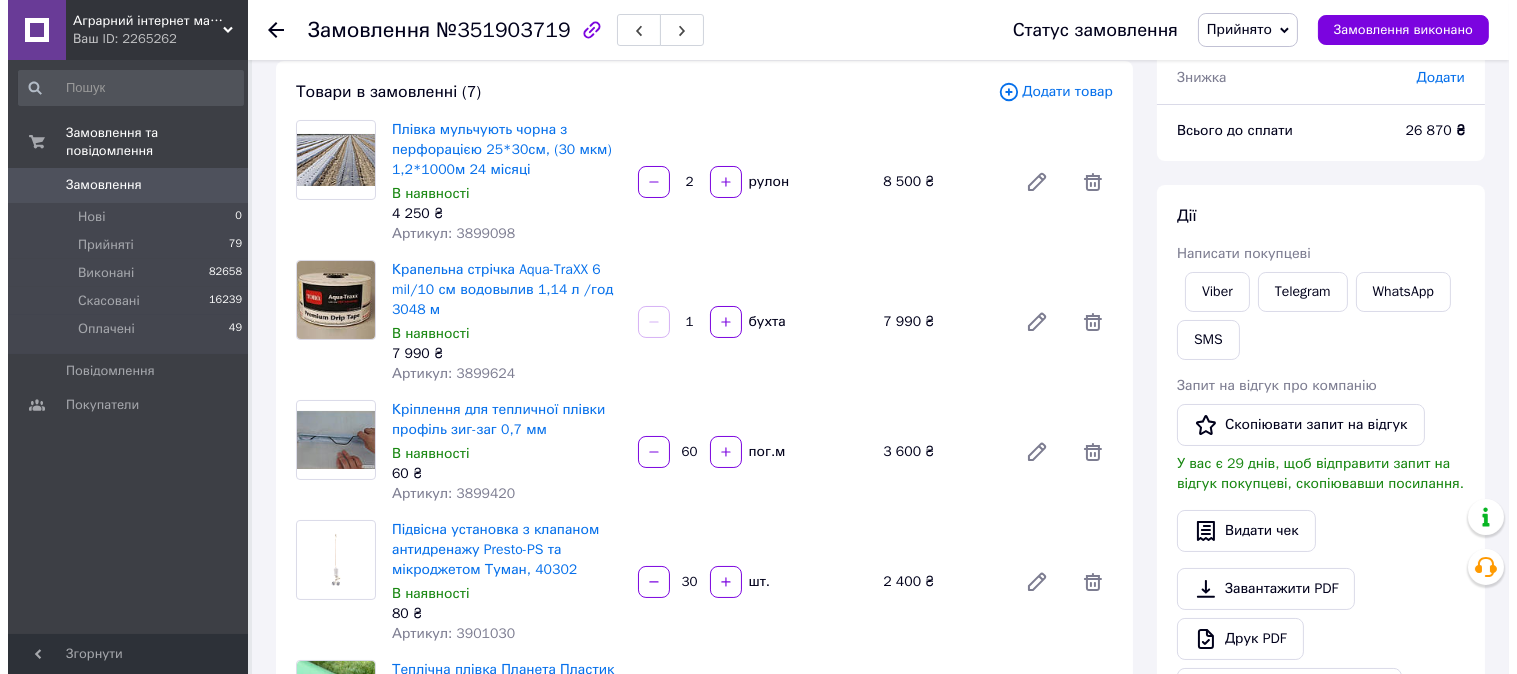 scroll, scrollTop: 0, scrollLeft: 0, axis: both 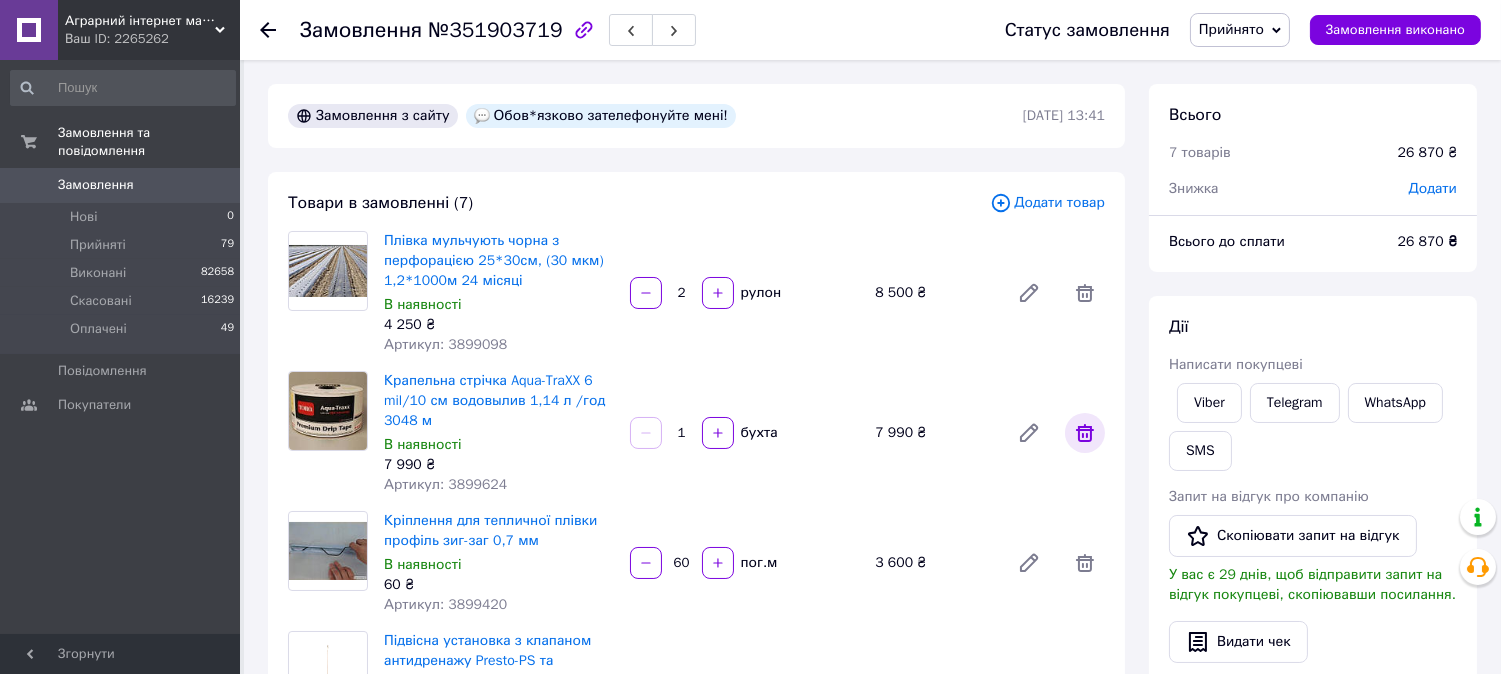 click 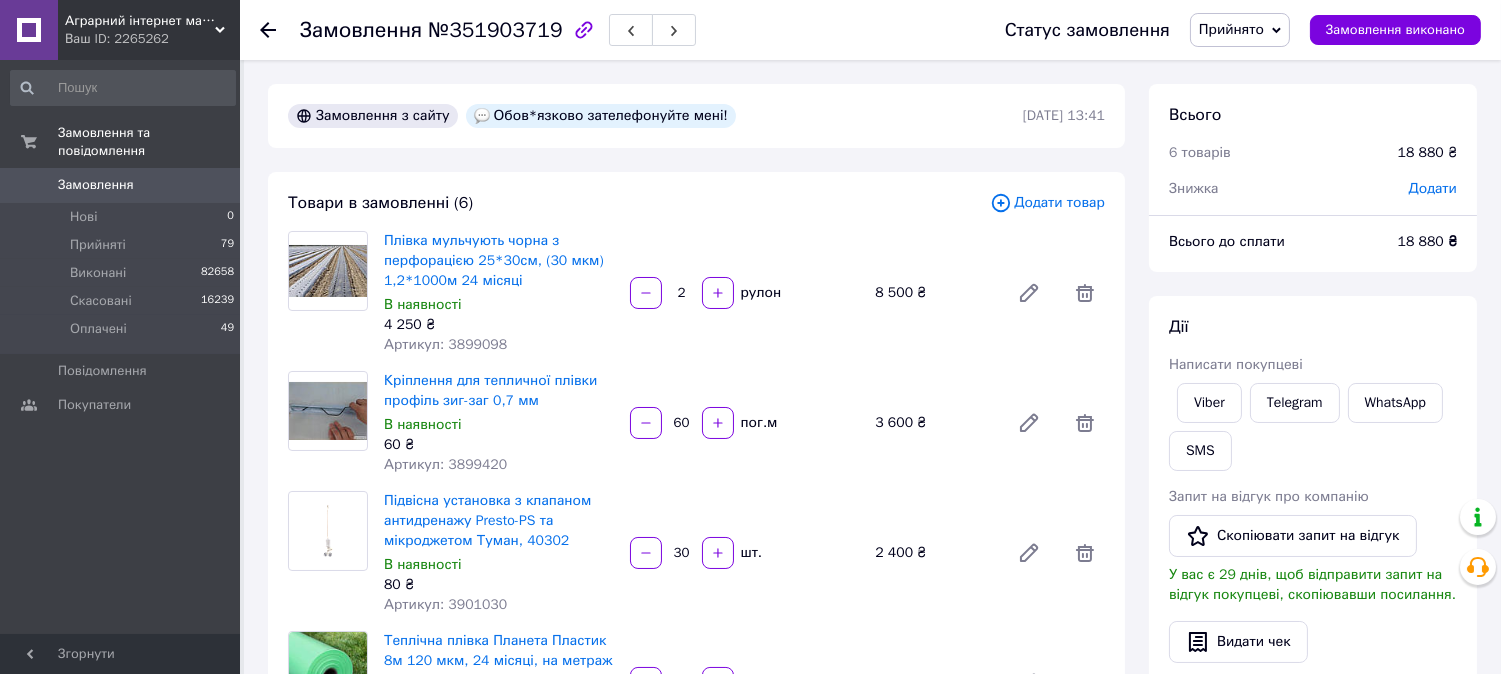 click on "Додати товар" at bounding box center [1047, 203] 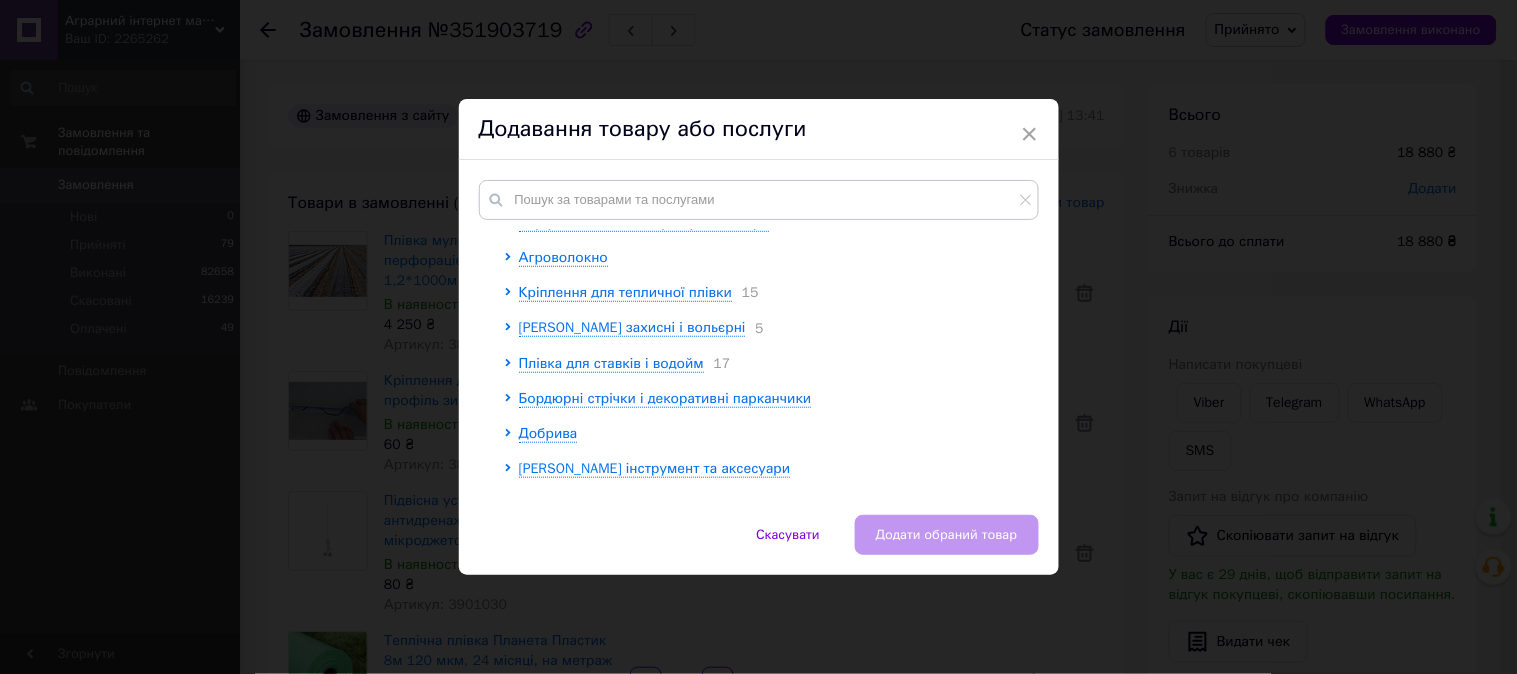 scroll, scrollTop: 2111, scrollLeft: 0, axis: vertical 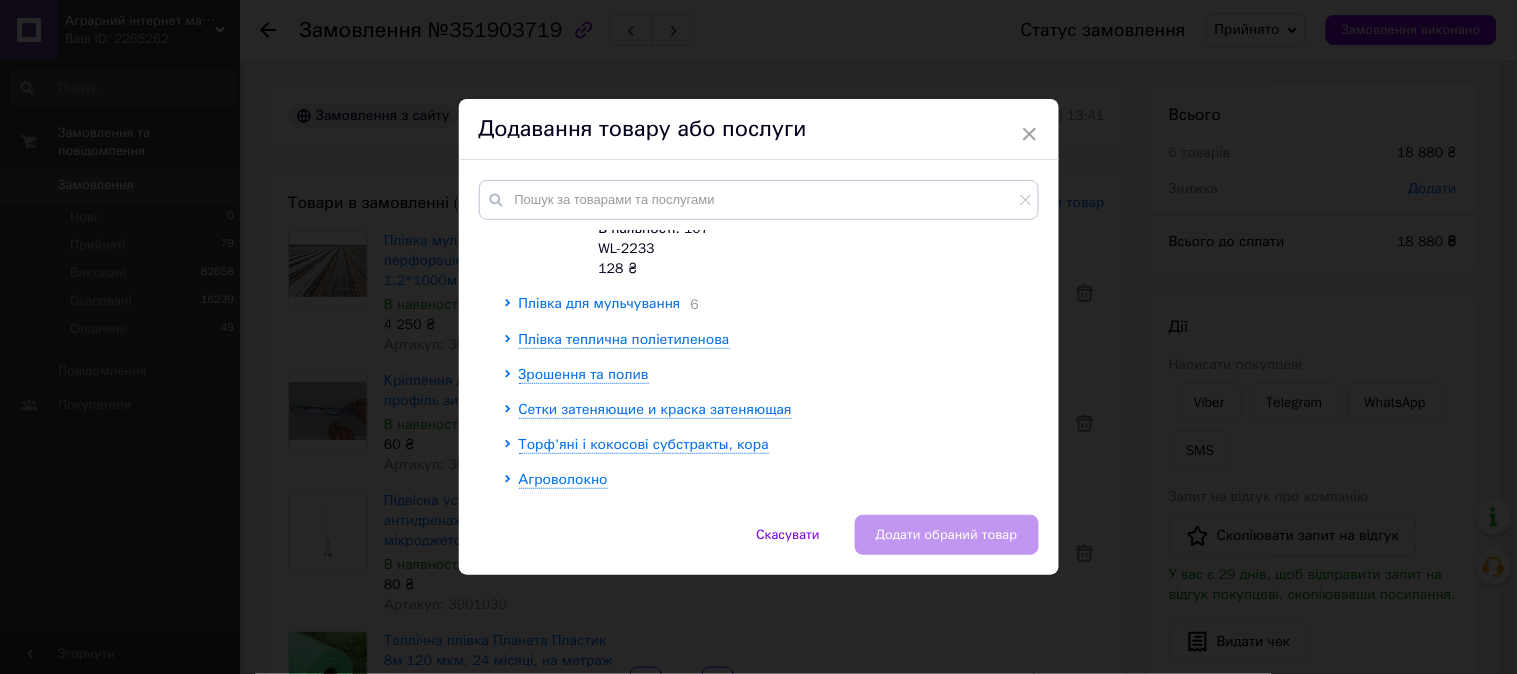 click on "Плівка для мульчування" at bounding box center [600, 303] 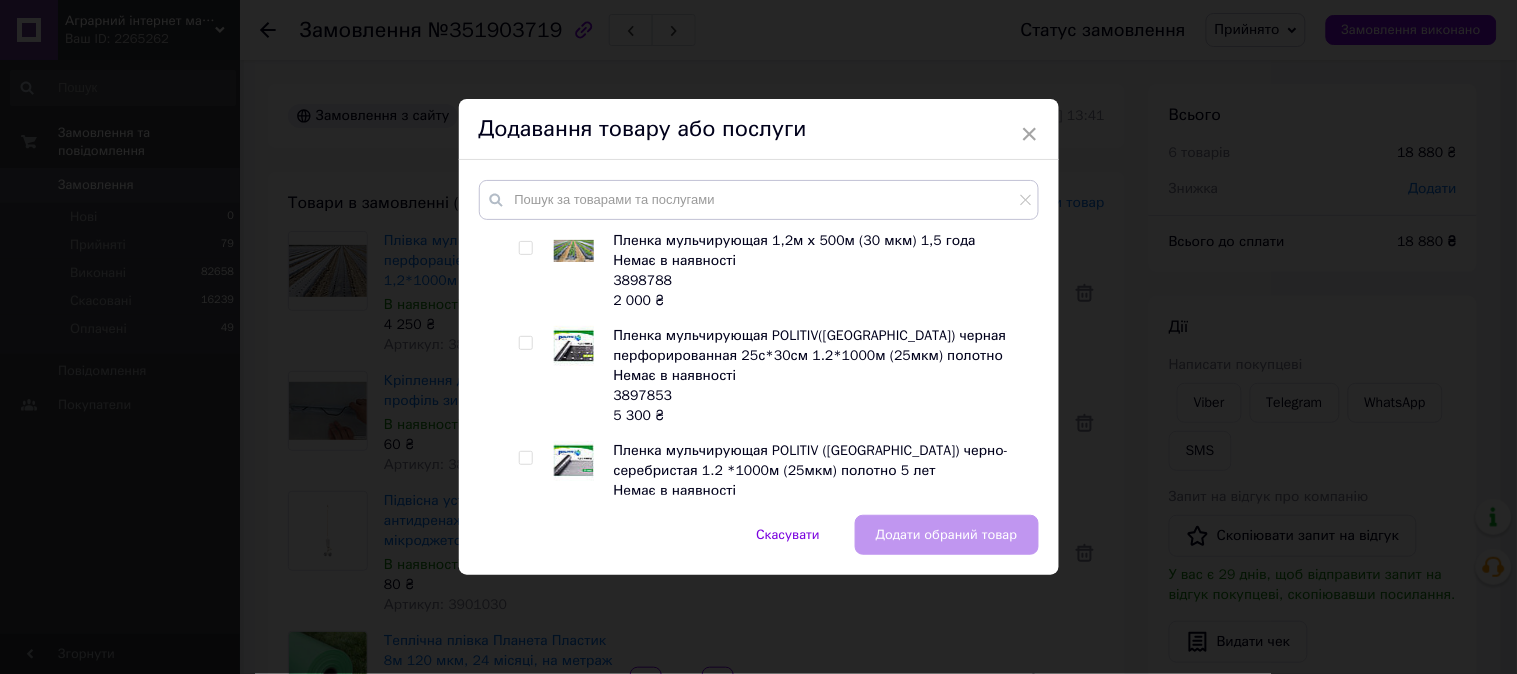 scroll, scrollTop: 2777, scrollLeft: 0, axis: vertical 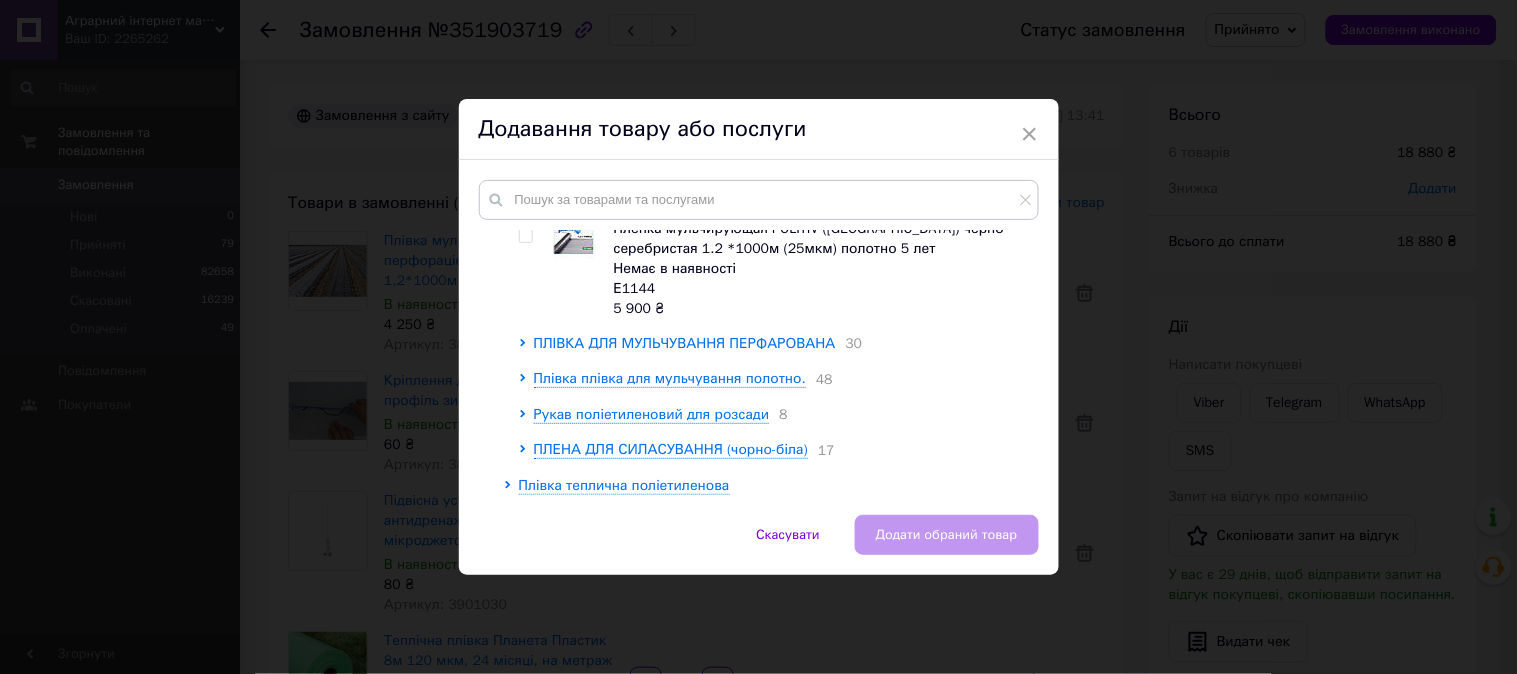 click on "ПЛІВКА ДЛЯ МУЛЬЧУВАННЯ ПЕРФАРОВАНА" at bounding box center (685, 343) 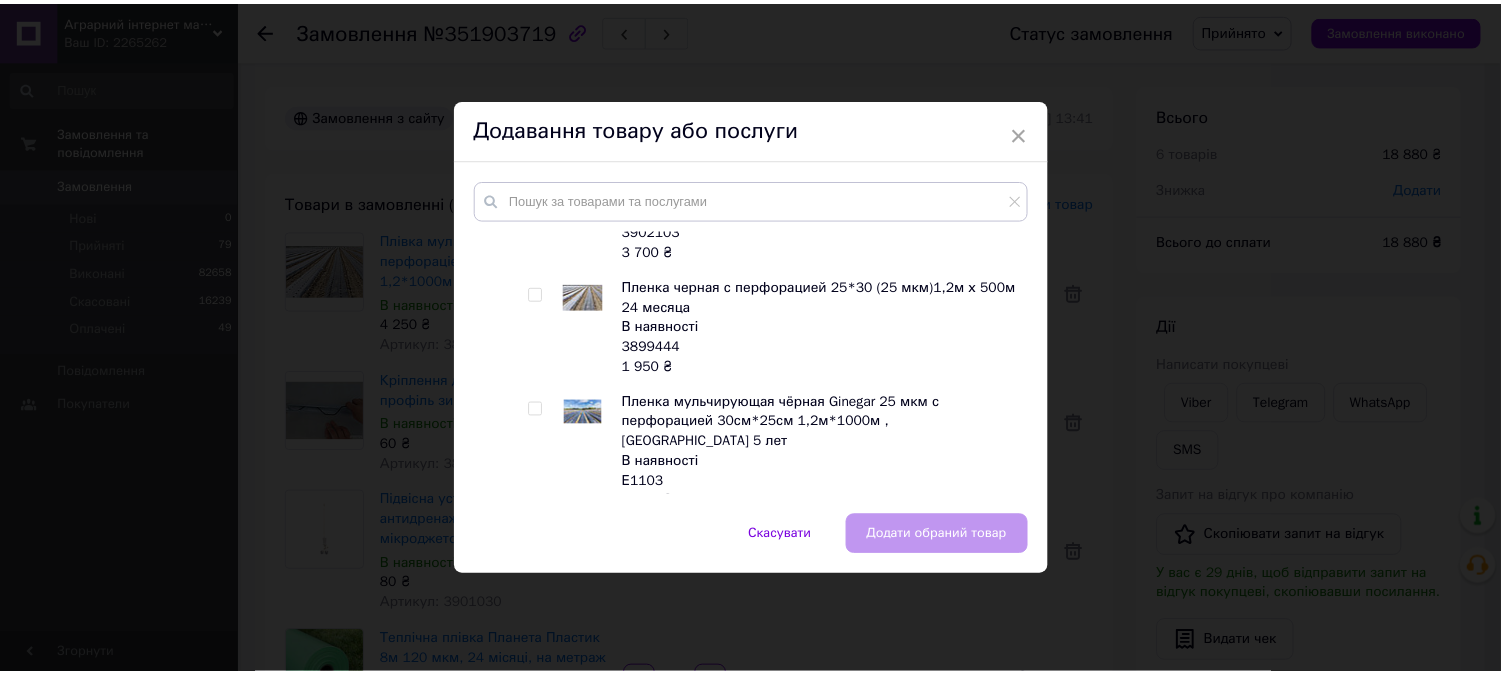 scroll, scrollTop: 3555, scrollLeft: 0, axis: vertical 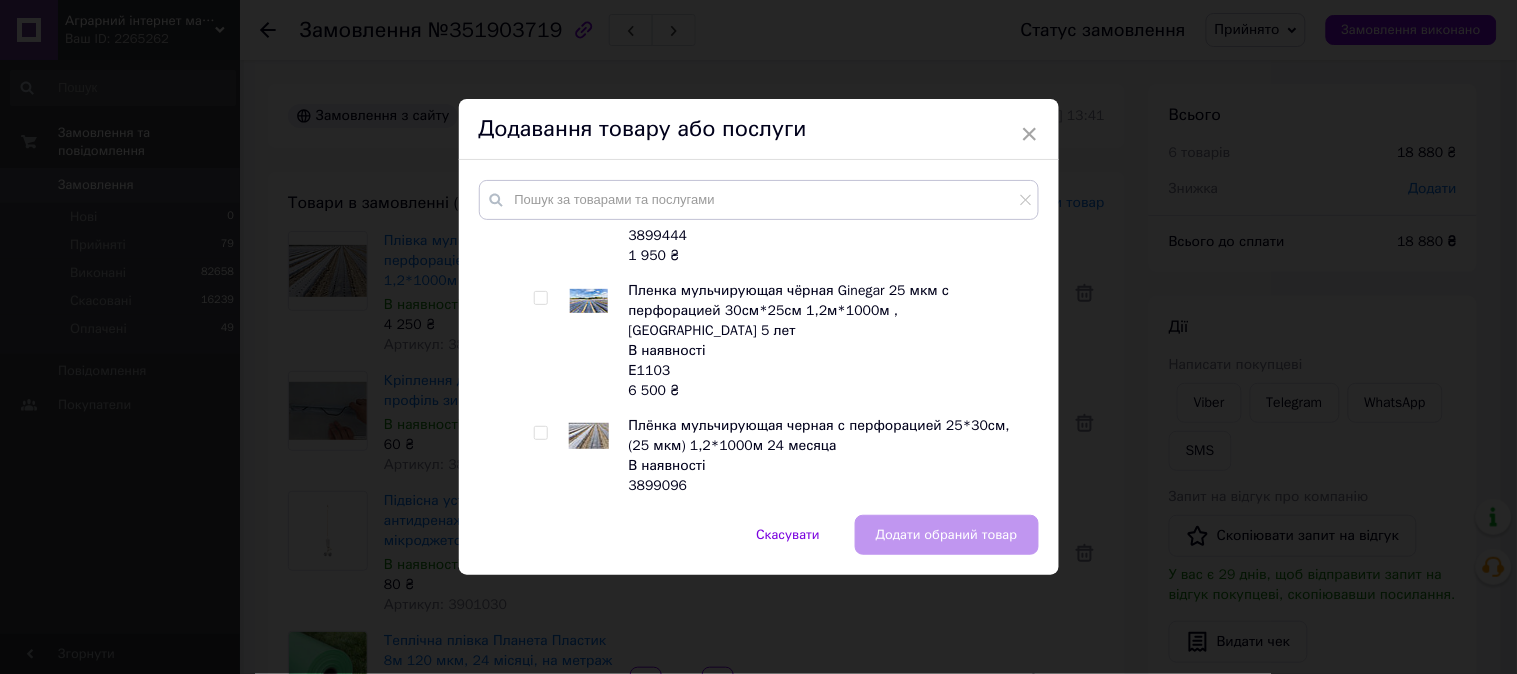 click at bounding box center [589, 436] 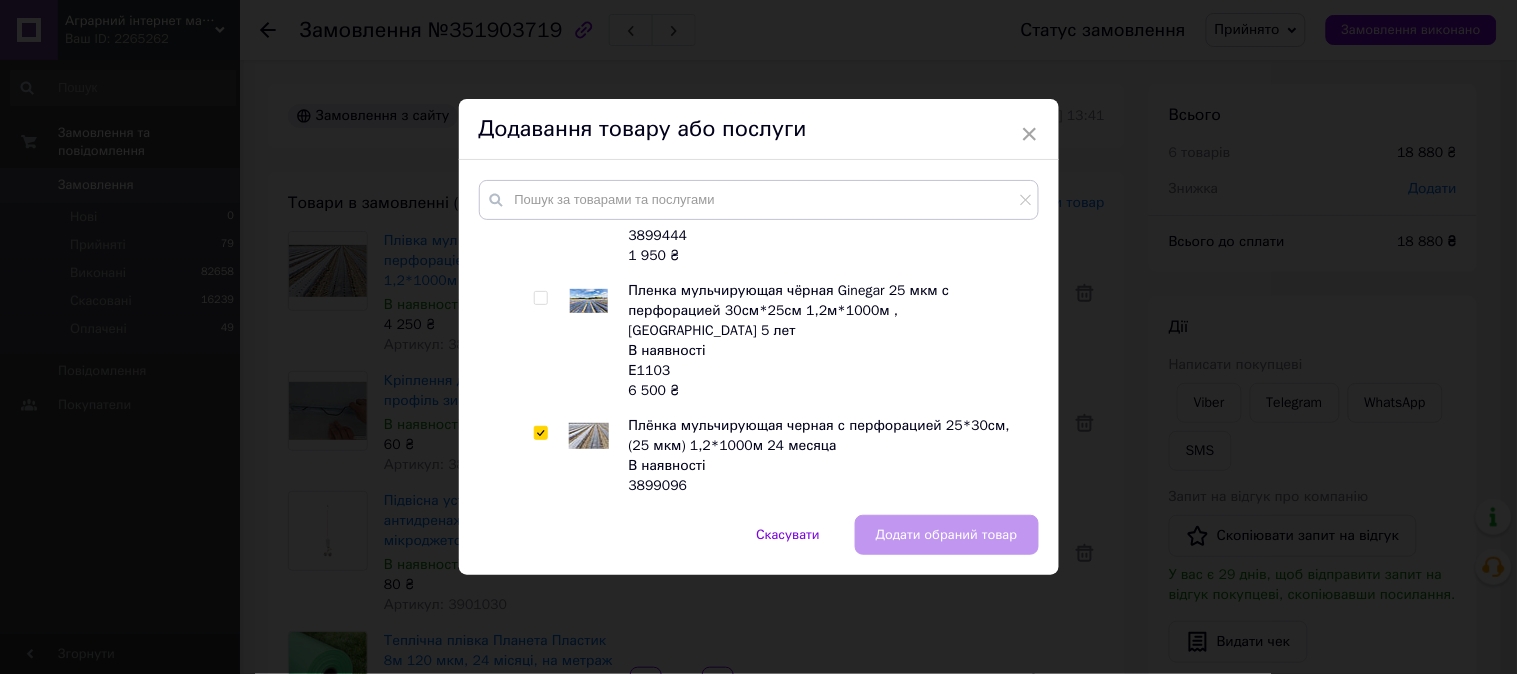 checkbox on "true" 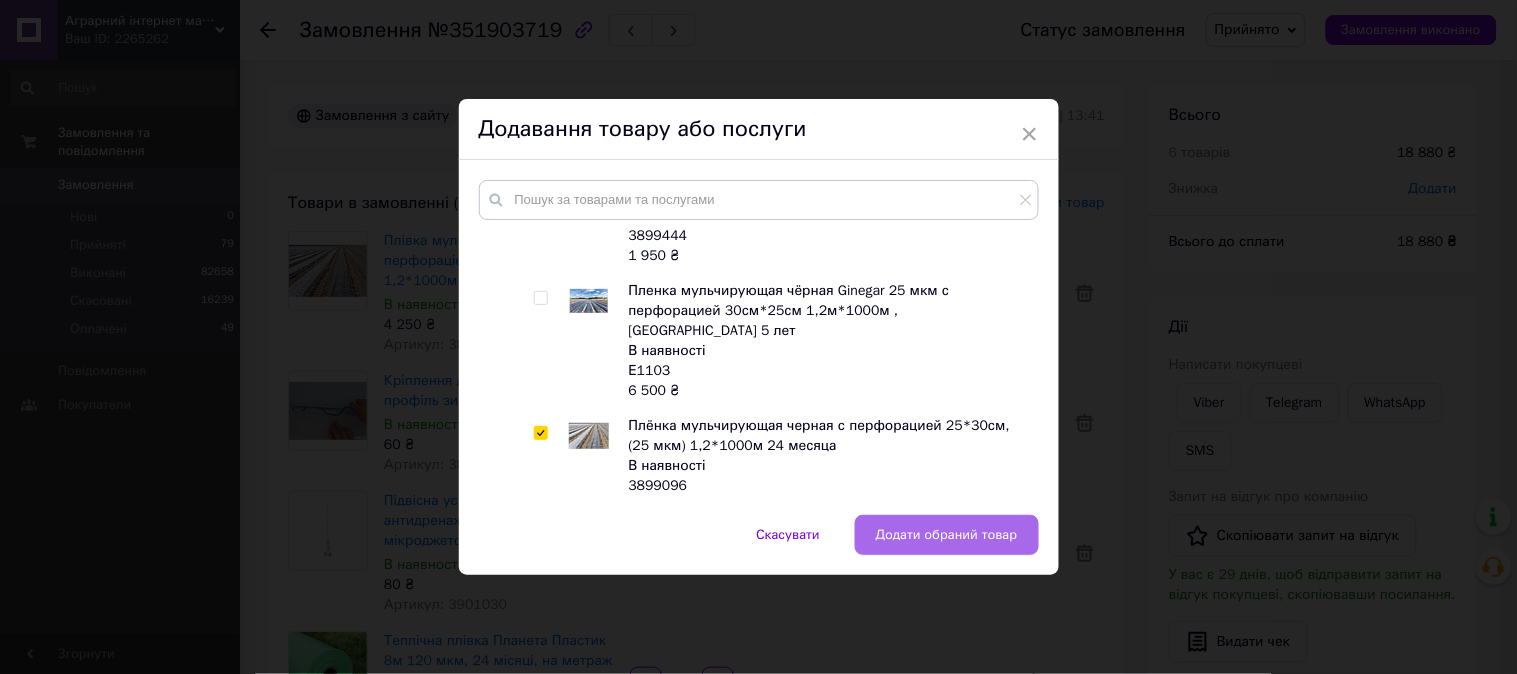 click on "Додати обраний товар" at bounding box center (947, 535) 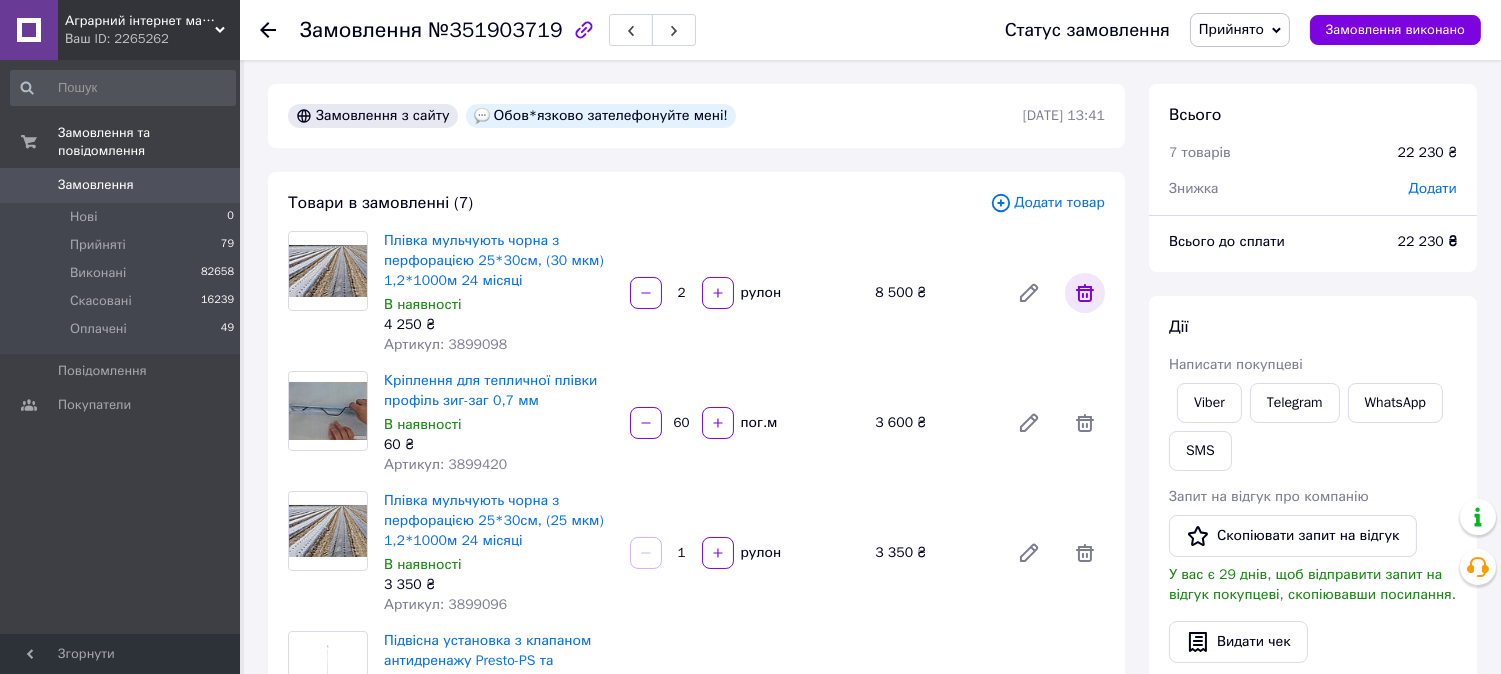 click 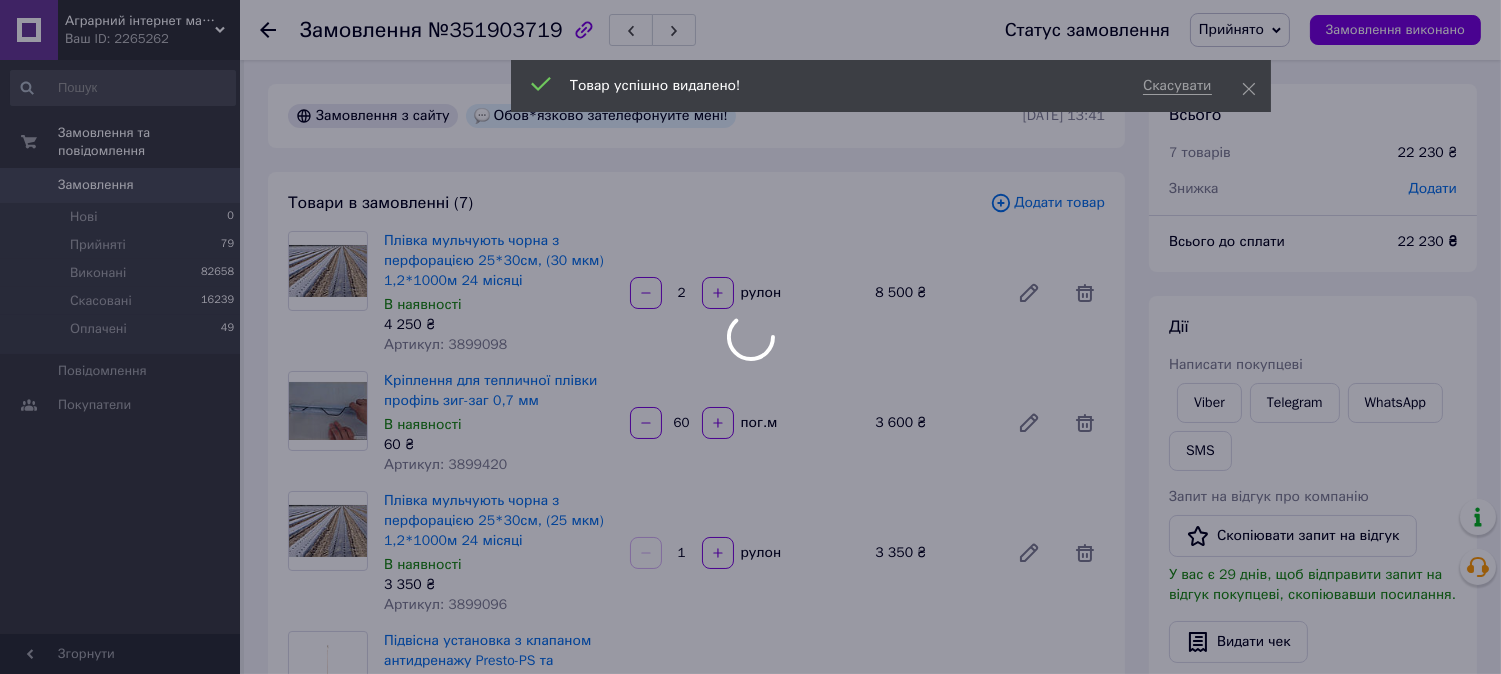 type on "60" 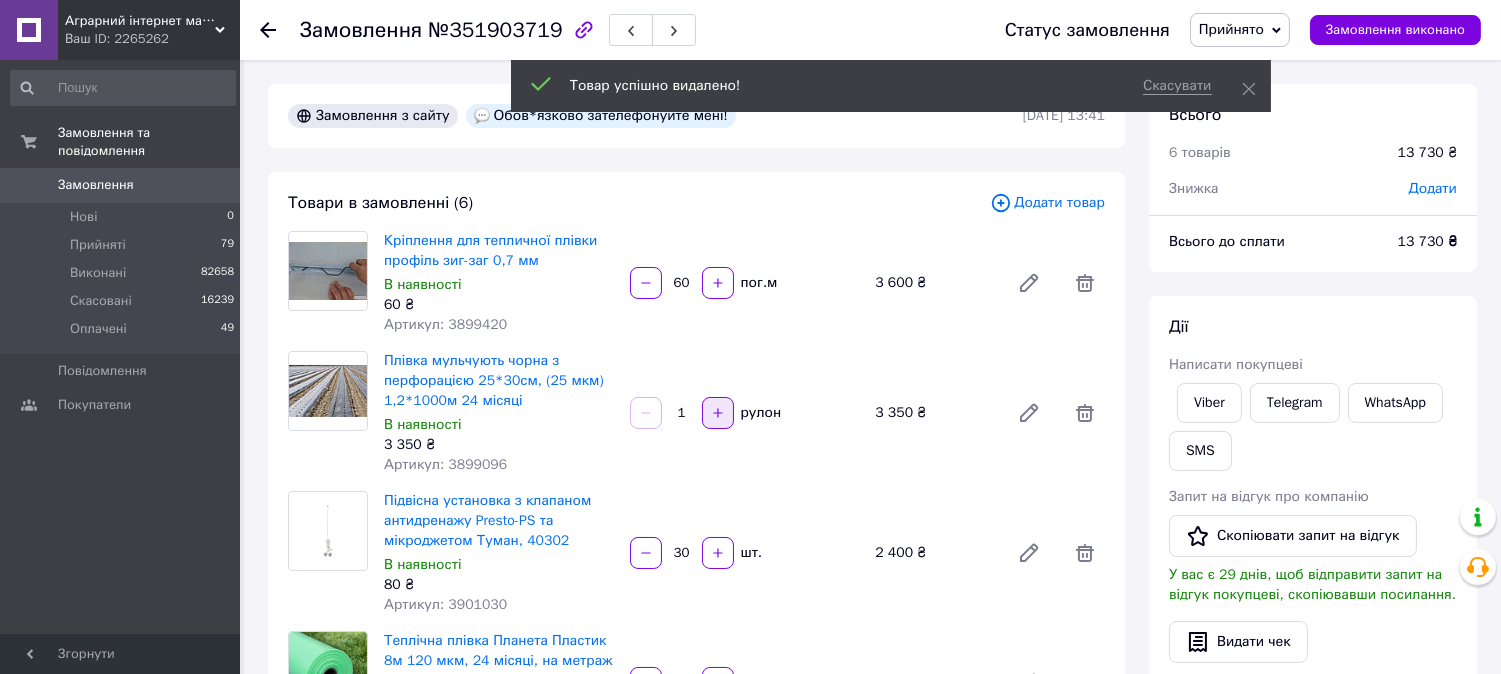 click 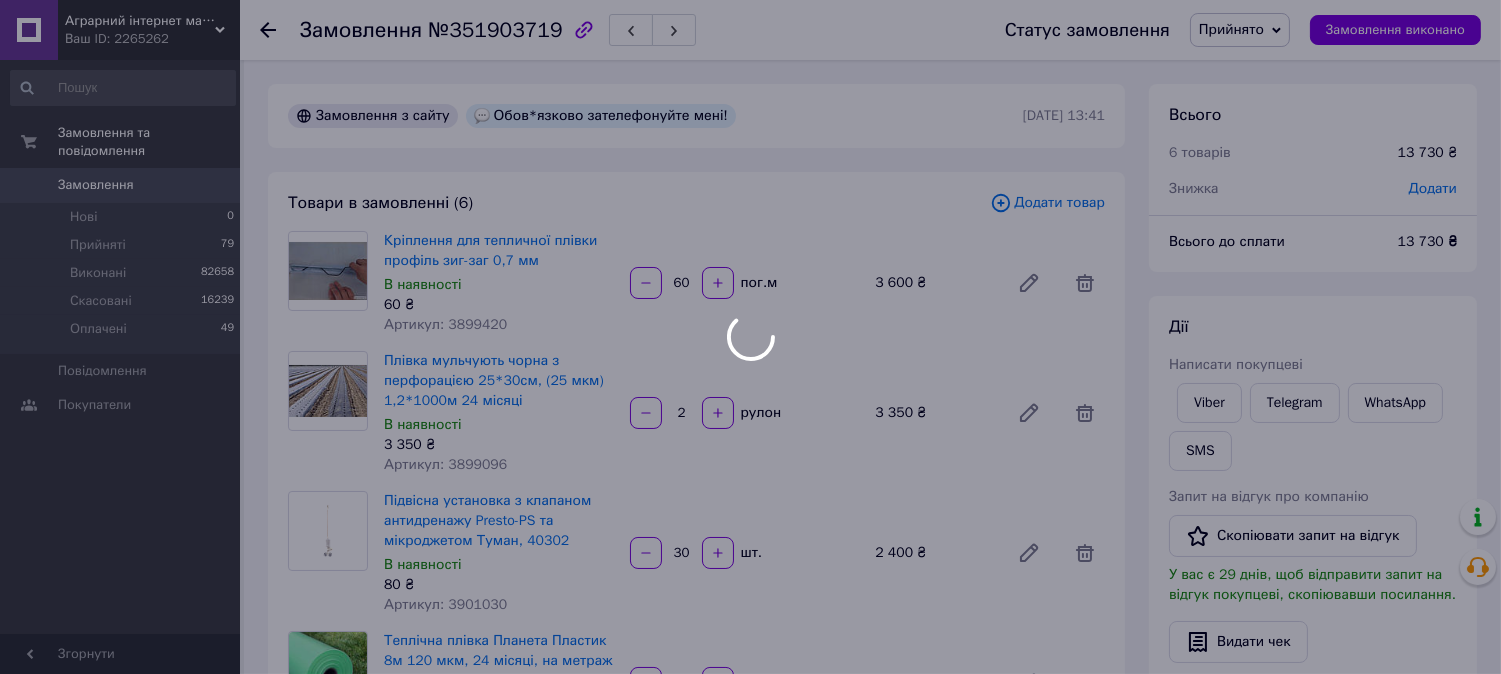 type on "2" 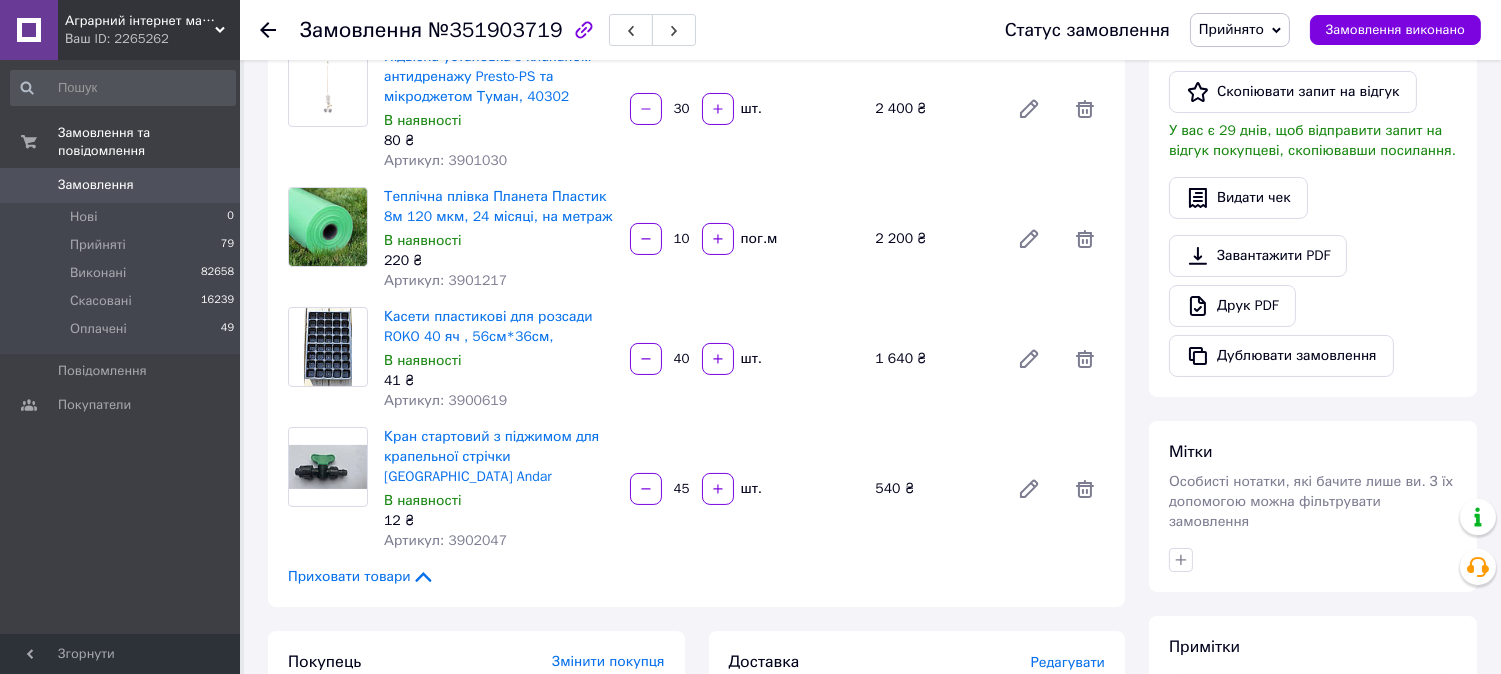 scroll, scrollTop: 666, scrollLeft: 0, axis: vertical 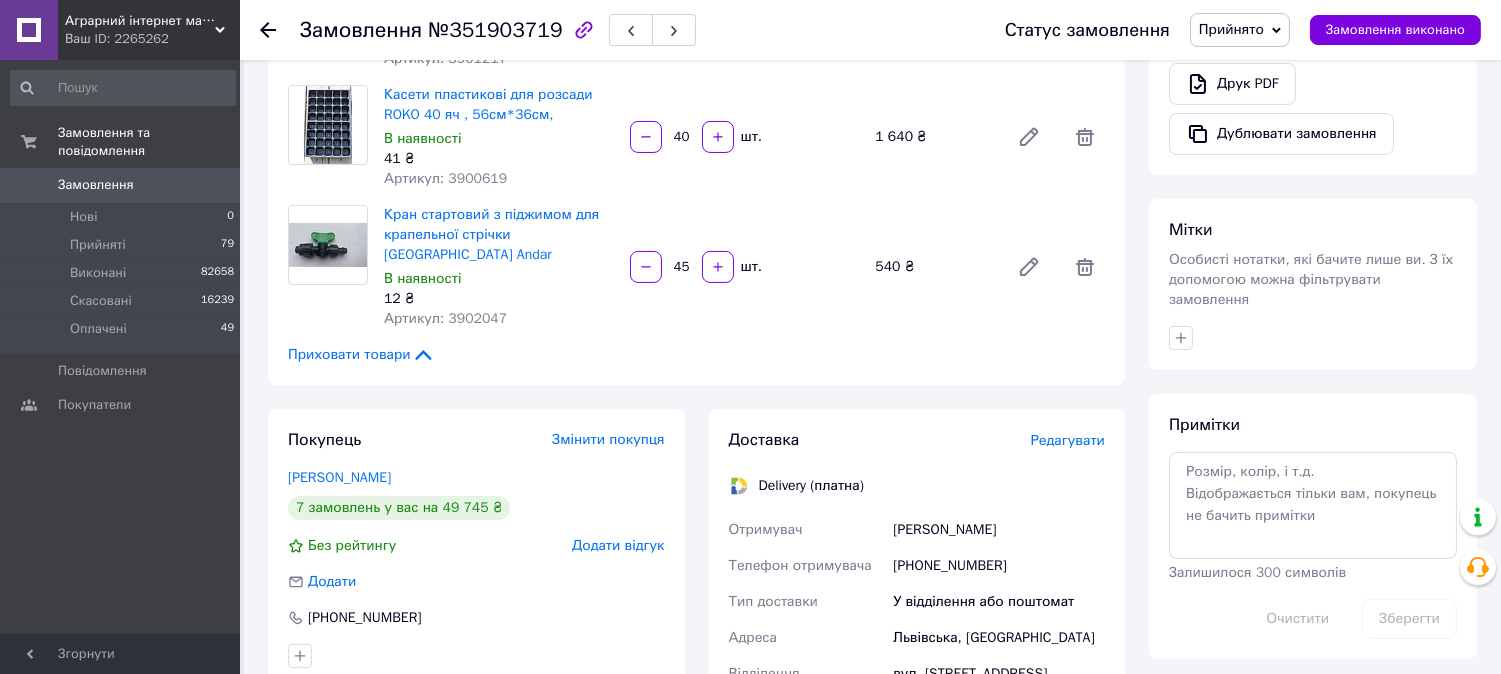 click at bounding box center (476, 656) 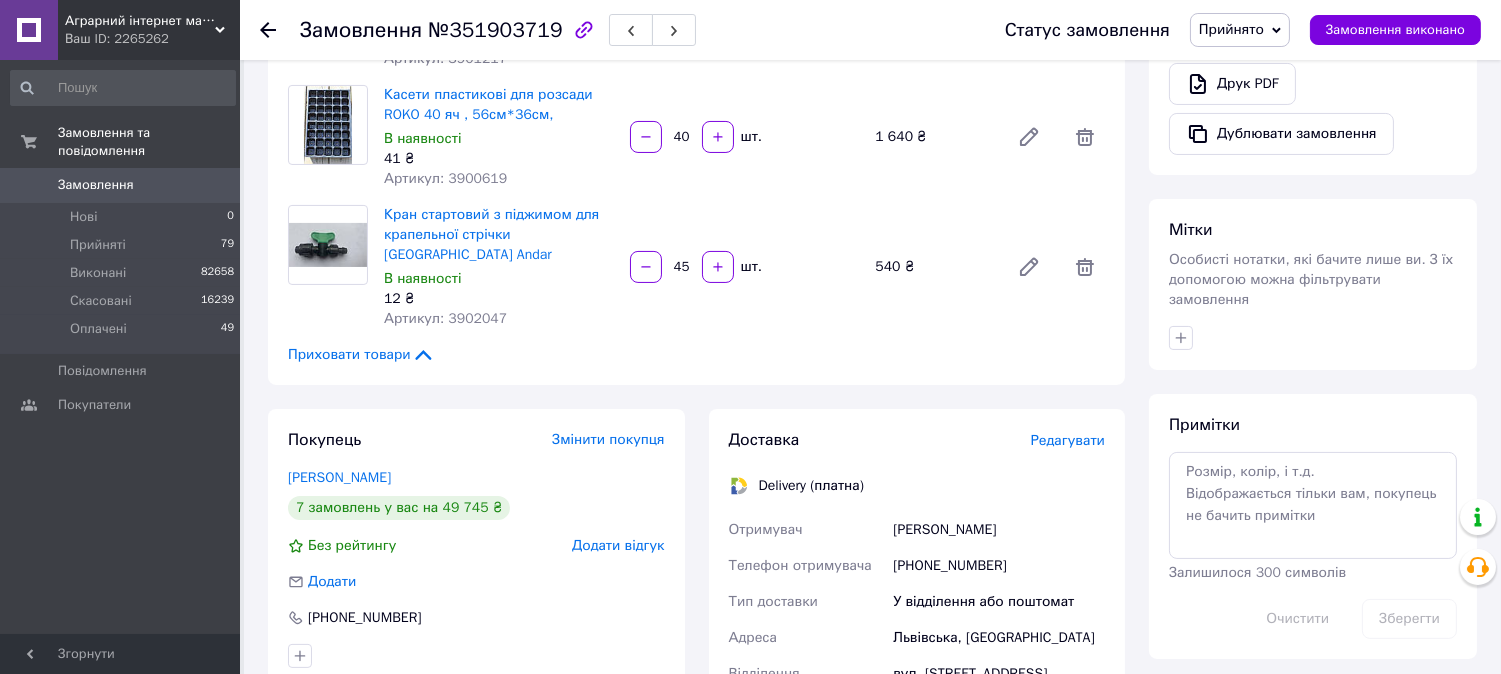 click on "Покупець Змінити покупця Новак Рустам 7 замовлень у вас на 49 745 ₴ Без рейтингу   Додати відгук Додати +380931808176" at bounding box center (476, 548) 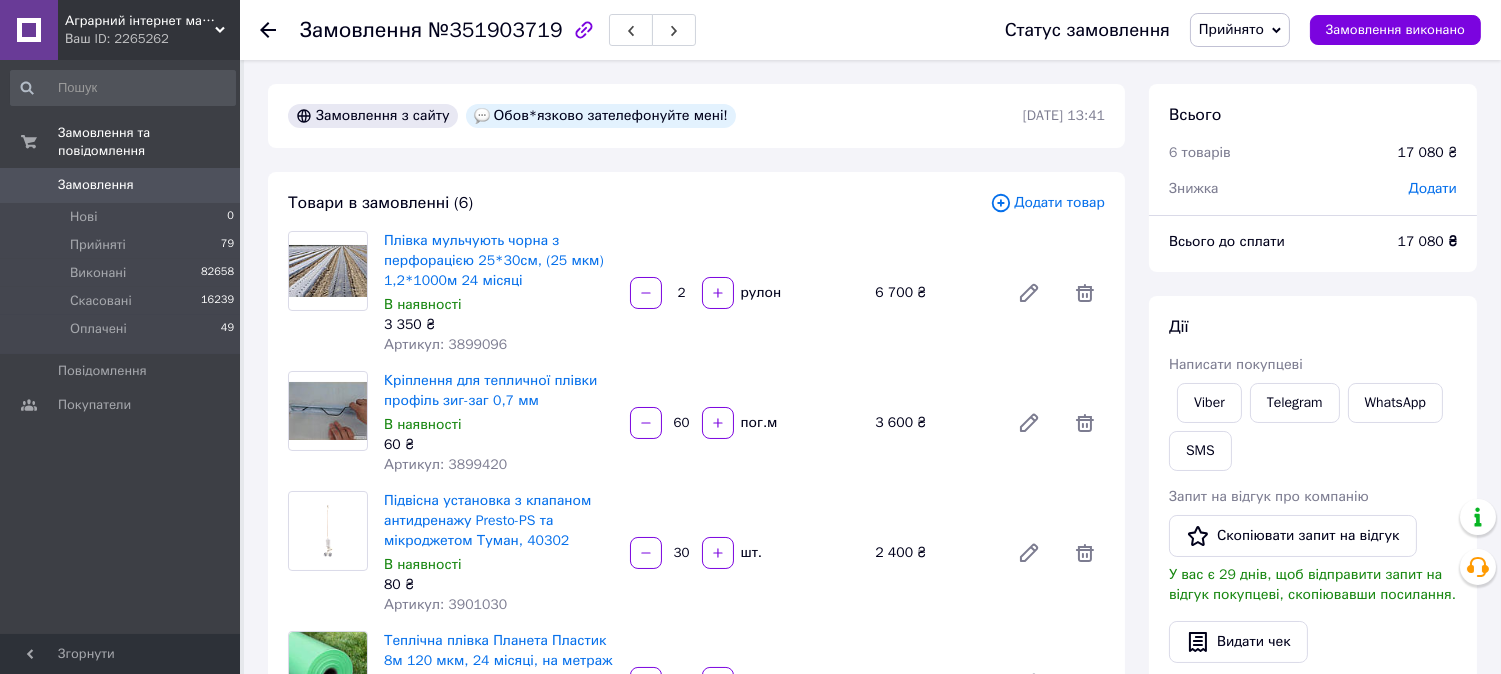 click on "Замовлення №351903719 Статус замовлення Прийнято Виконано Скасовано Оплачено Замовлення виконано" at bounding box center (870, 30) 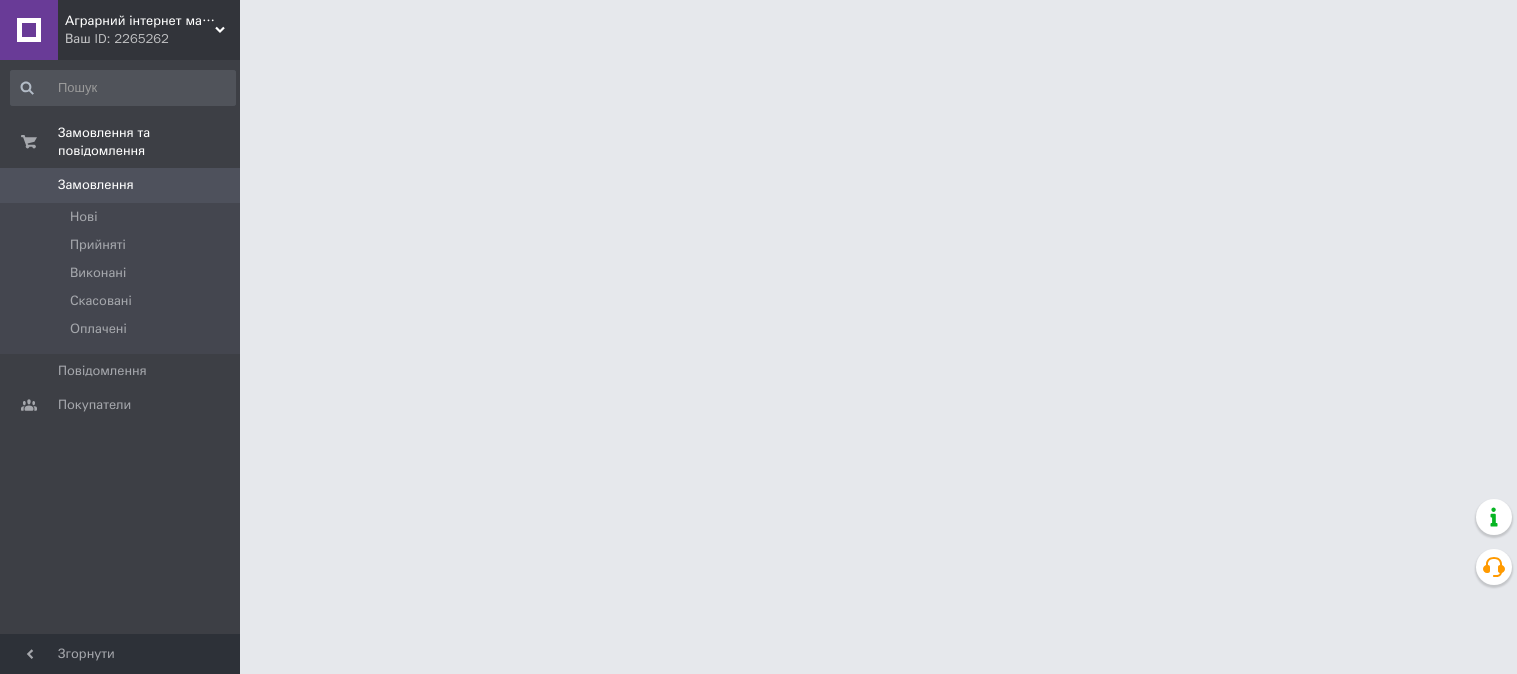 scroll, scrollTop: 0, scrollLeft: 0, axis: both 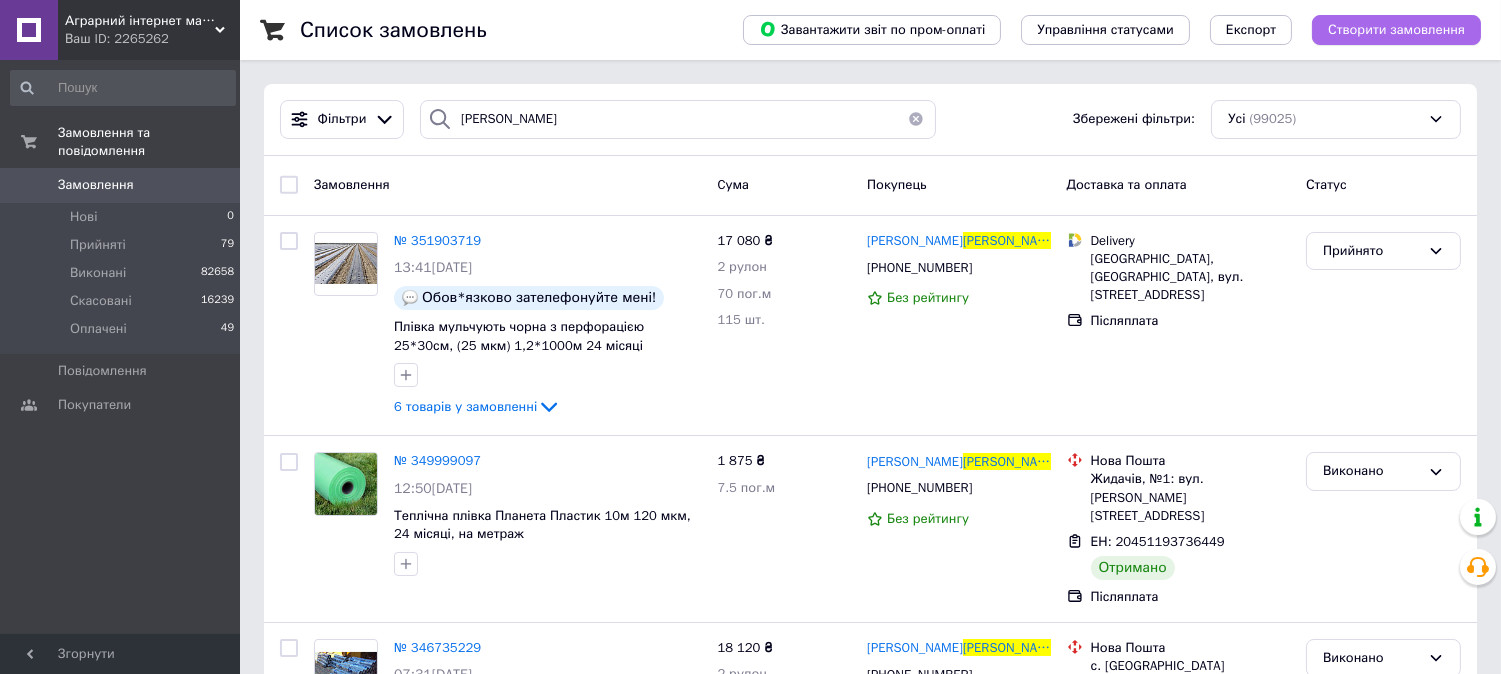 click on "Створити замовлення" at bounding box center [1396, 30] 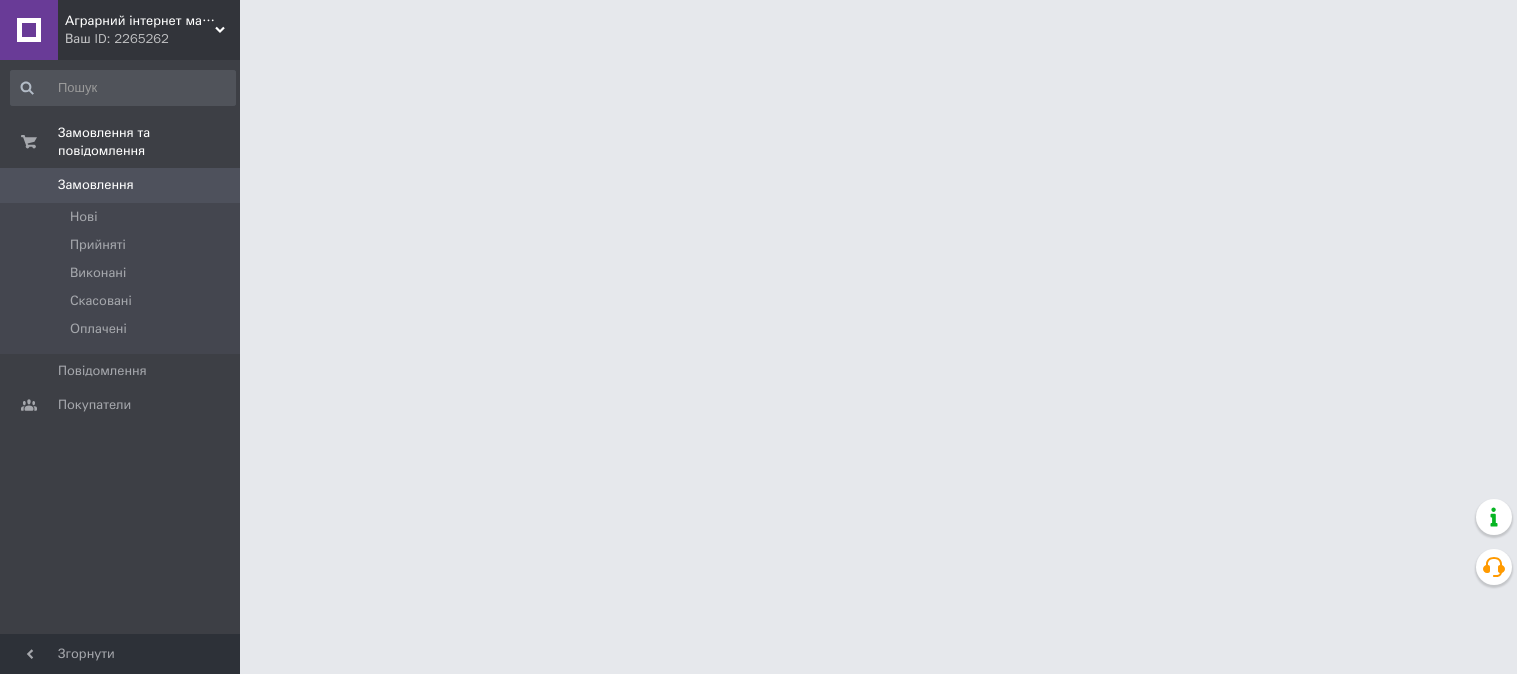 scroll, scrollTop: 0, scrollLeft: 0, axis: both 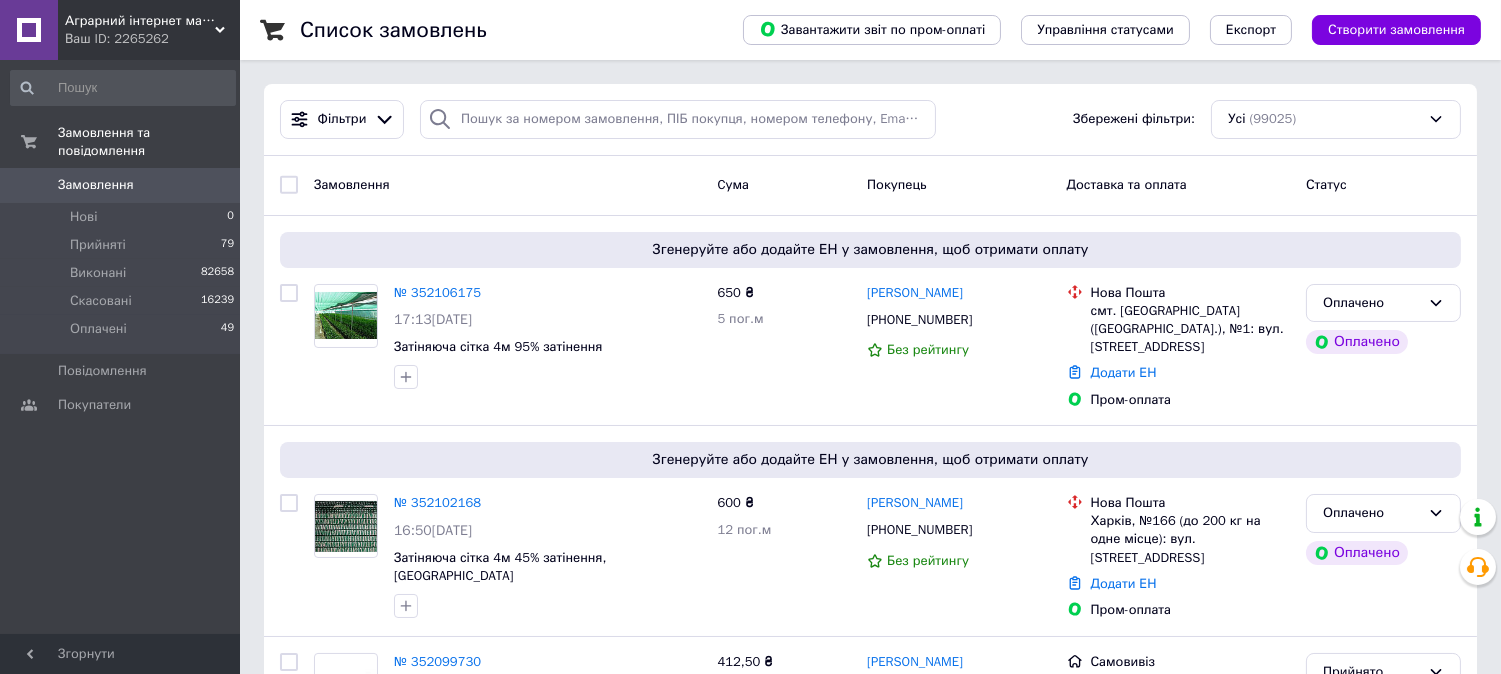 click on "Створити замовлення" at bounding box center (1396, 30) 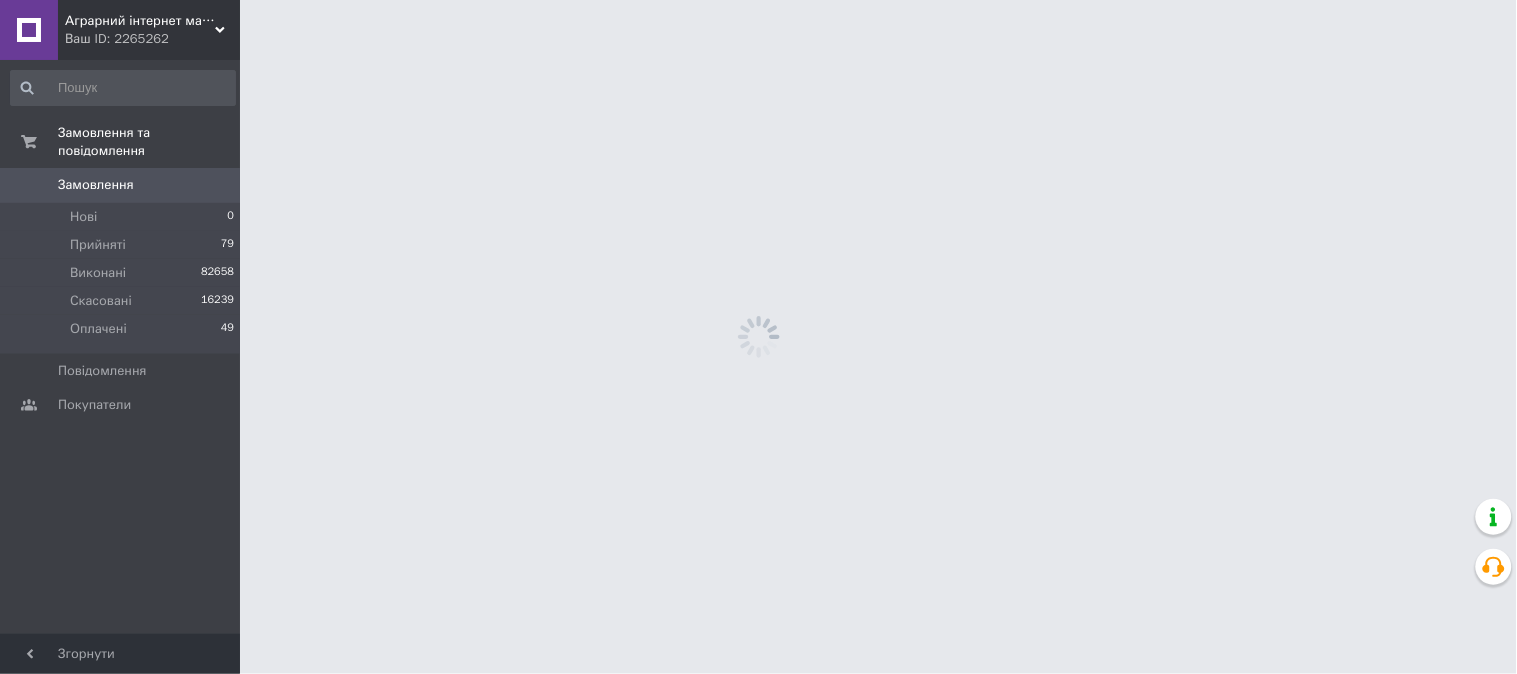 click on "Аграрний інтернет магазин Ваш ID: 2265262 Сайт Аграрний інтернет магазин Кабінет покупця Перевірити стан системи Сторінка на порталі Довідка Вийти Замовлення та повідомлення Замовлення 0 Нові 0 Прийняті 79 Виконані 82658 Скасовані 16239 Оплачені 49 Повідомлення 0 Покупатели Згорнути
Тех підтримка" at bounding box center [758, 0] 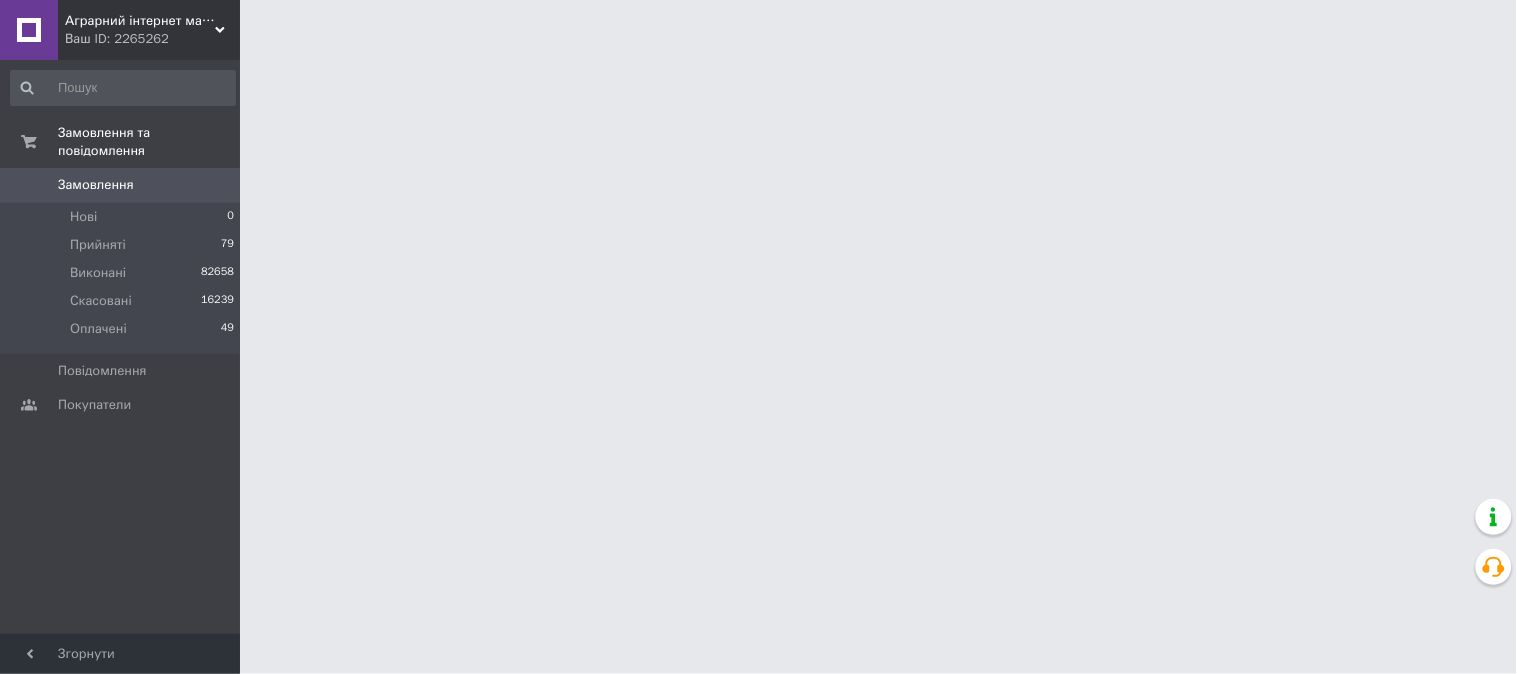 click on "Аграрний інтернет магазин Ваш ID: 2265262 Сайт Аграрний інтернет магазин Кабінет покупця Перевірити стан системи Сторінка на порталі Довідка Вийти Замовлення та повідомлення Замовлення 0 Нові 0 Прийняті 79 Виконані 82658 Скасовані 16239 Оплачені 49 Повідомлення 0 Покупатели Згорнути
Тех підтримка" at bounding box center [758, 25] 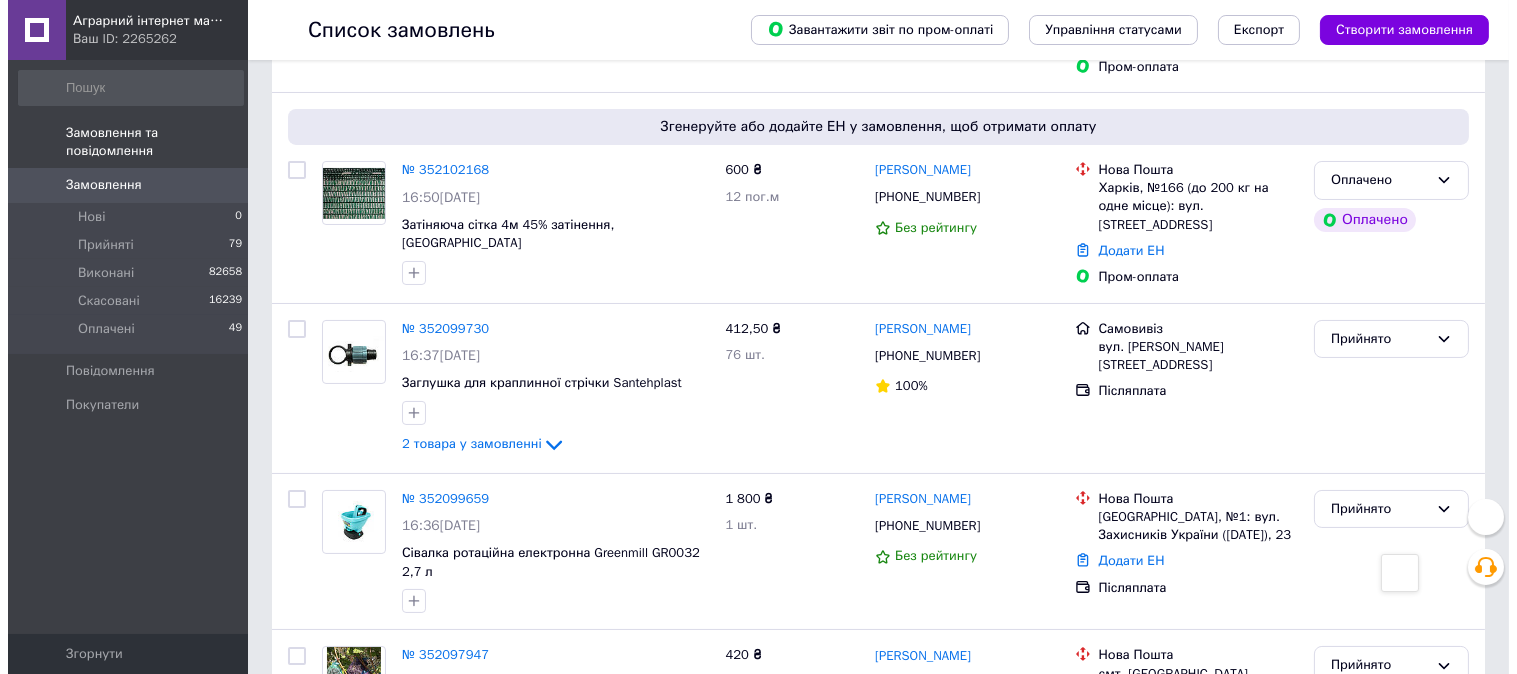 scroll, scrollTop: 0, scrollLeft: 0, axis: both 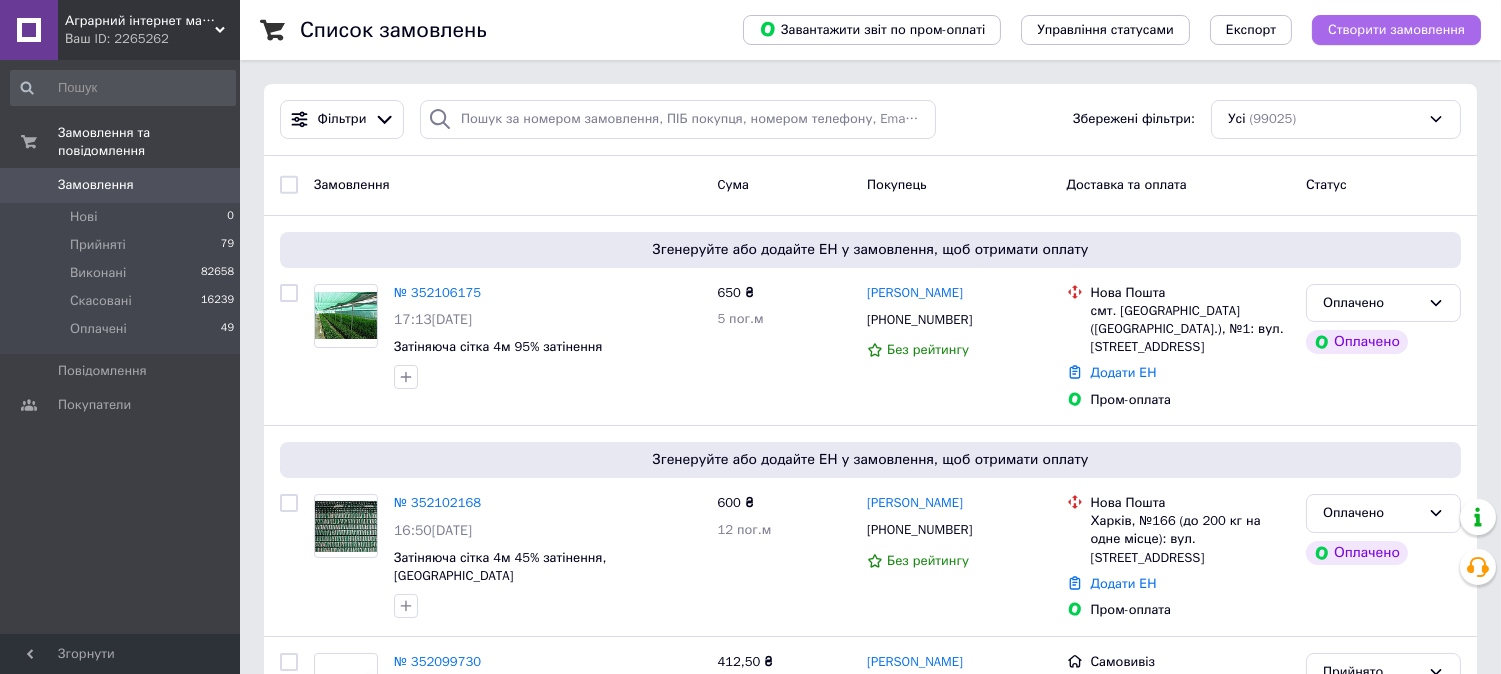 click on "Створити замовлення" at bounding box center (1396, 30) 